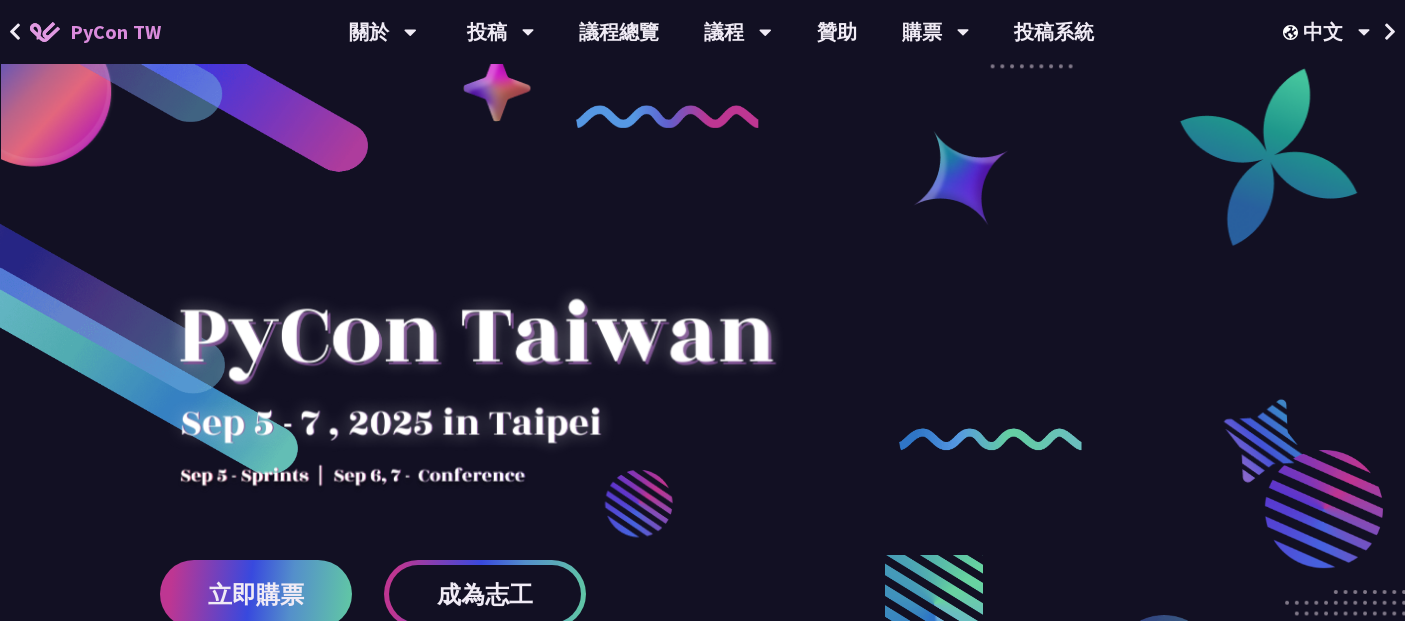 scroll, scrollTop: 0, scrollLeft: 0, axis: both 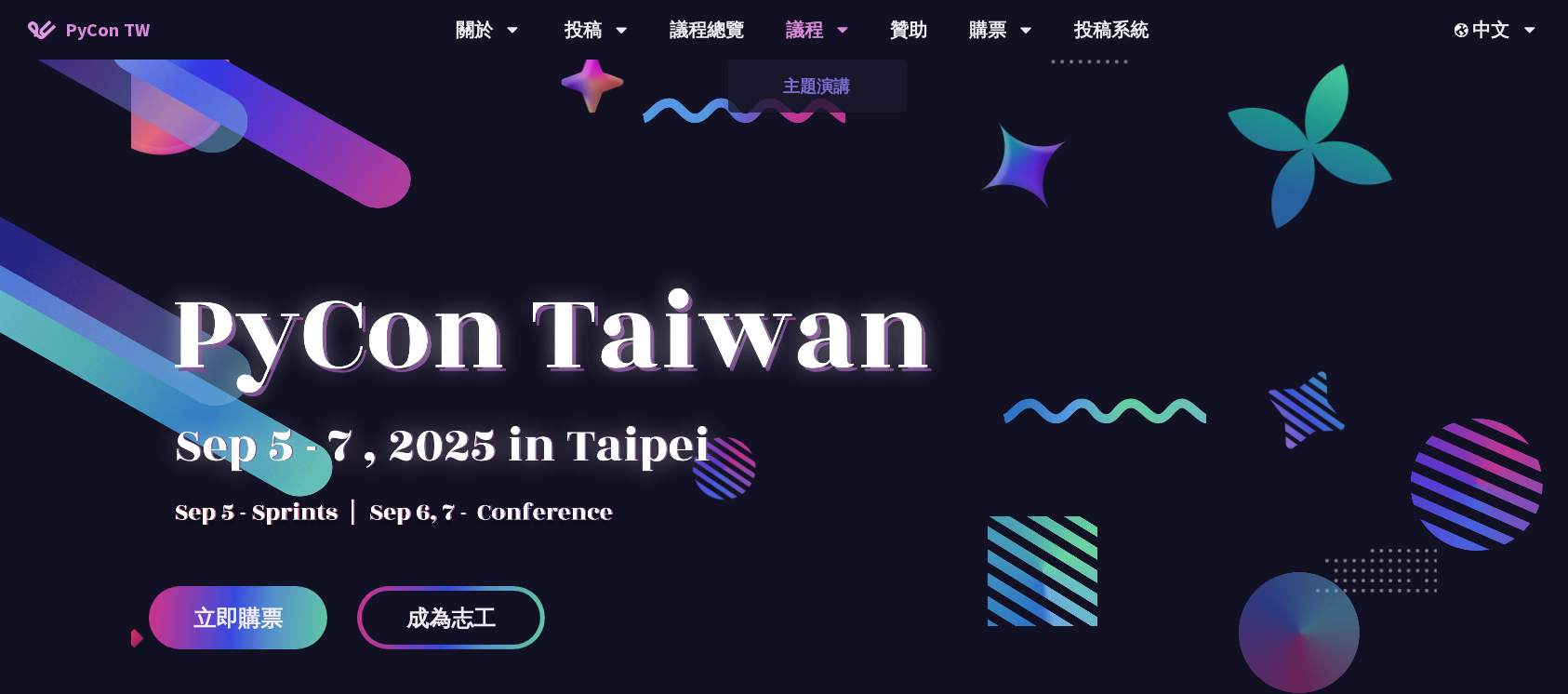click on "主題演講" at bounding box center [817, 86] 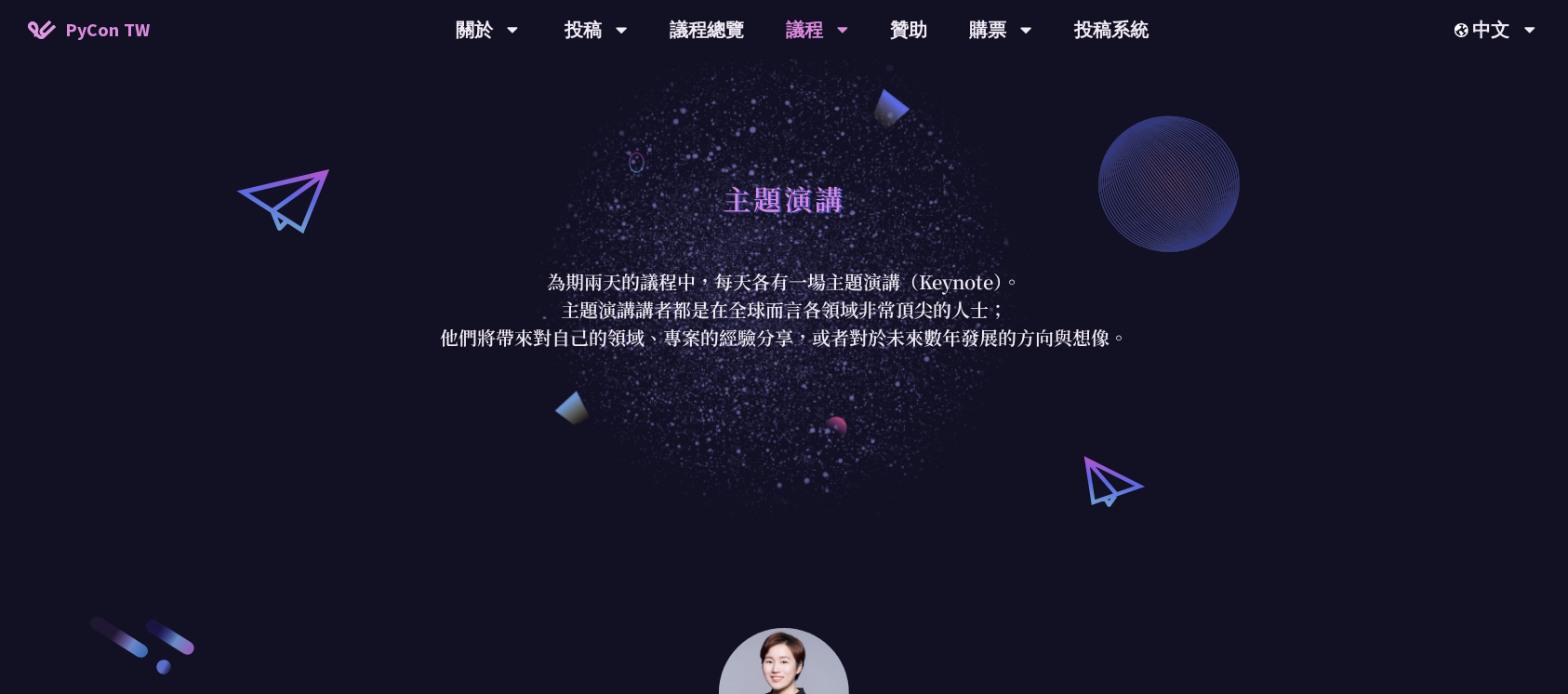 click on "議程" at bounding box center [817, 30] 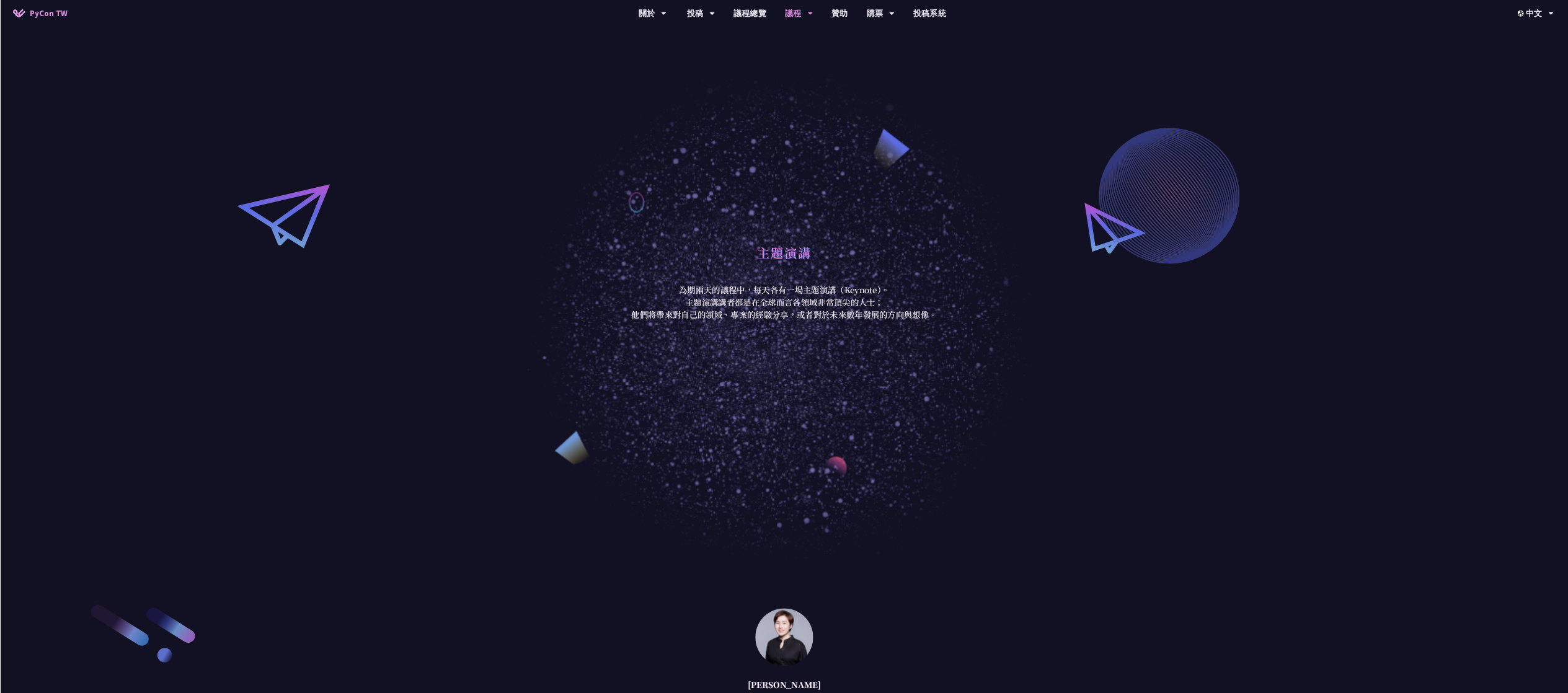 scroll, scrollTop: 930, scrollLeft: 0, axis: vertical 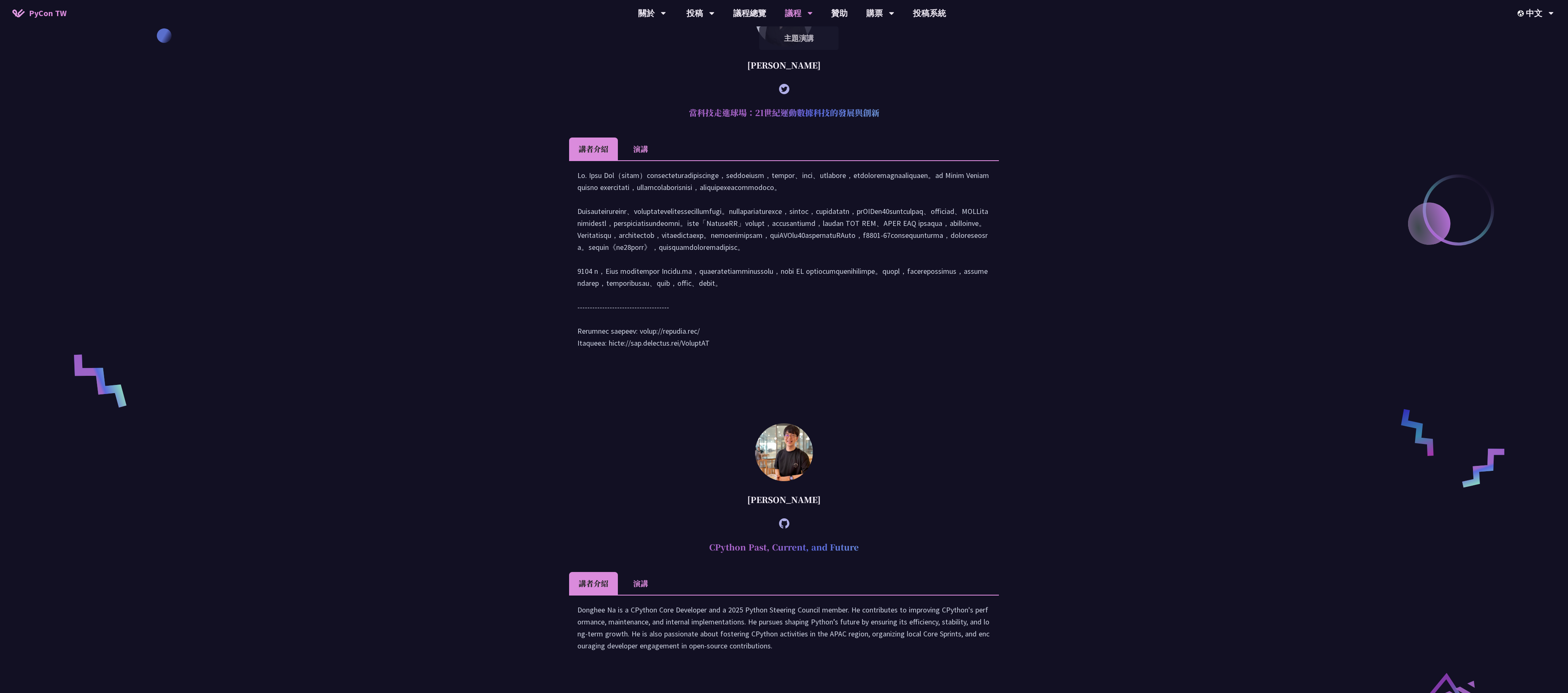 click on "議程" at bounding box center (799, 13) 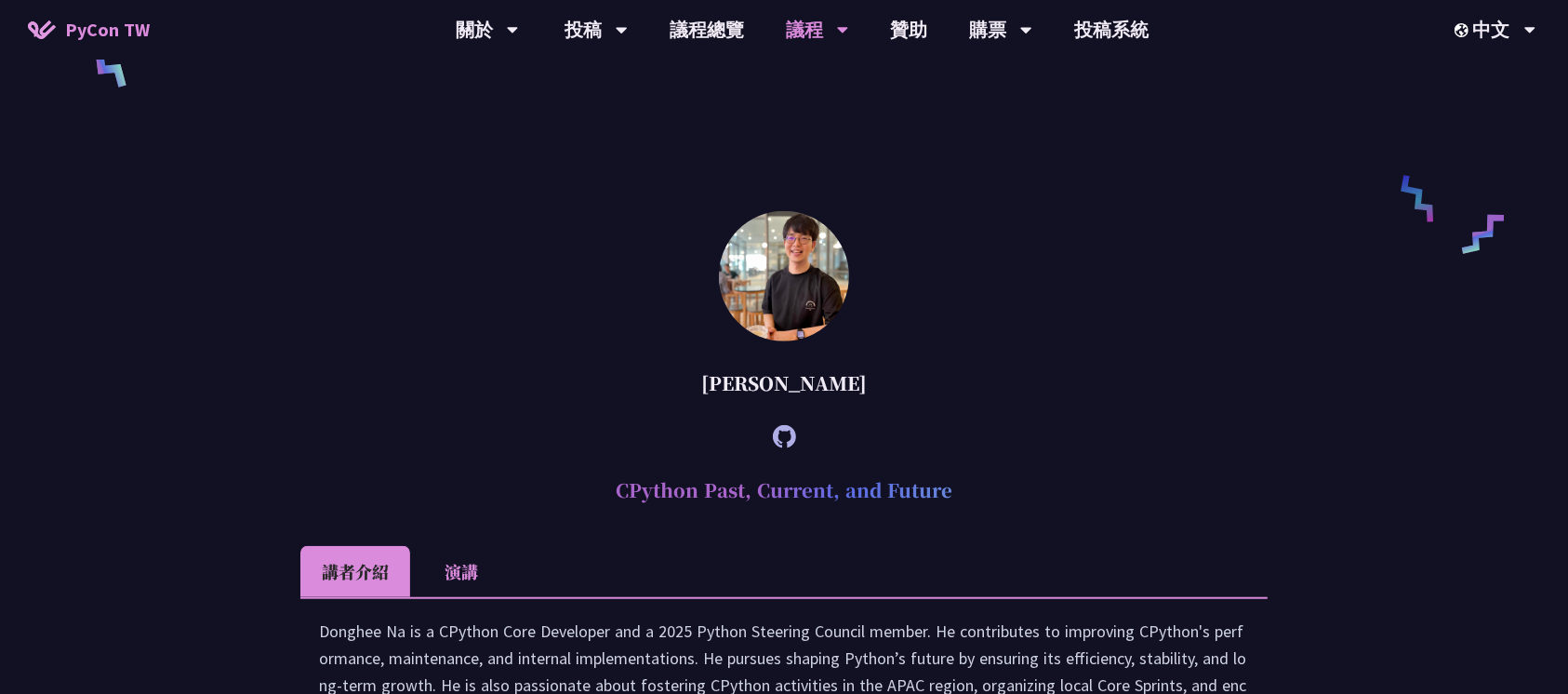 scroll, scrollTop: 0, scrollLeft: 0, axis: both 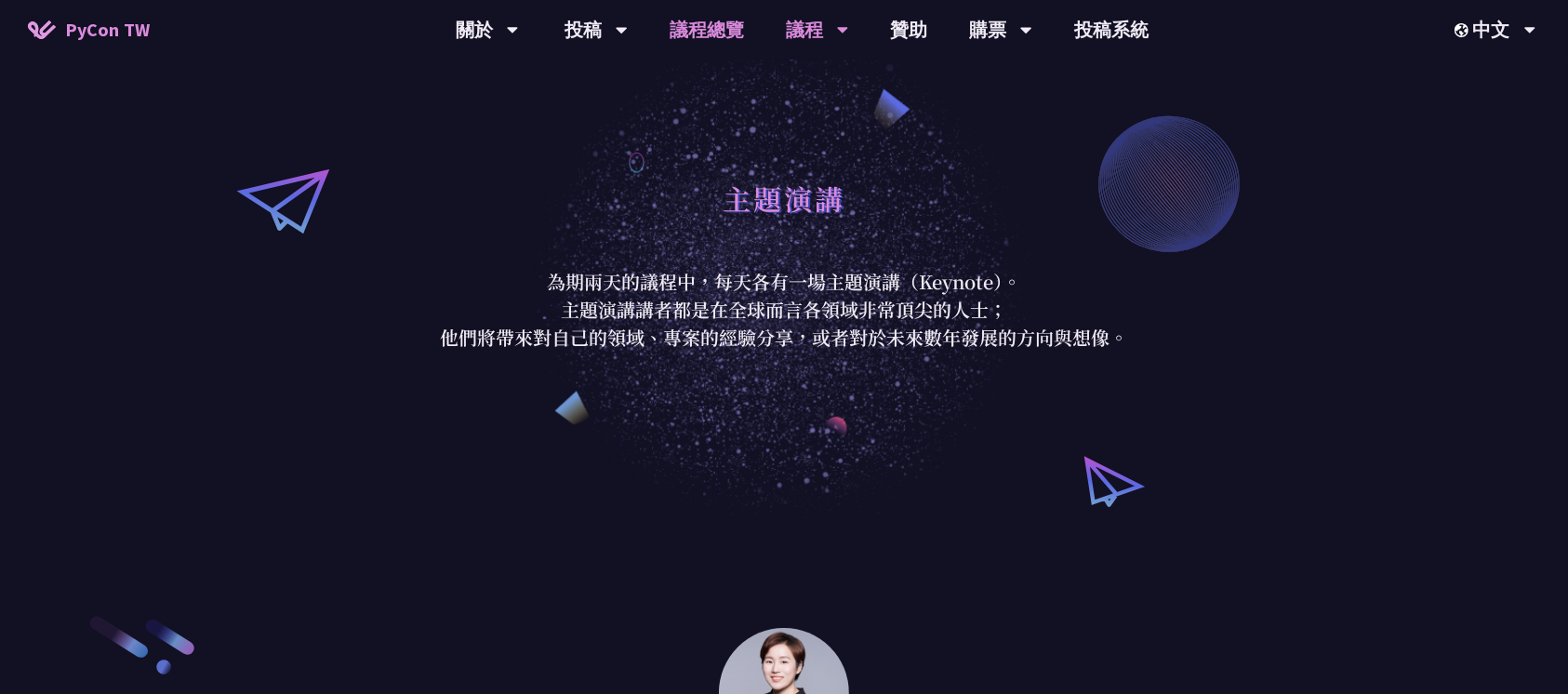 click on "議程總覽" at bounding box center [707, 30] 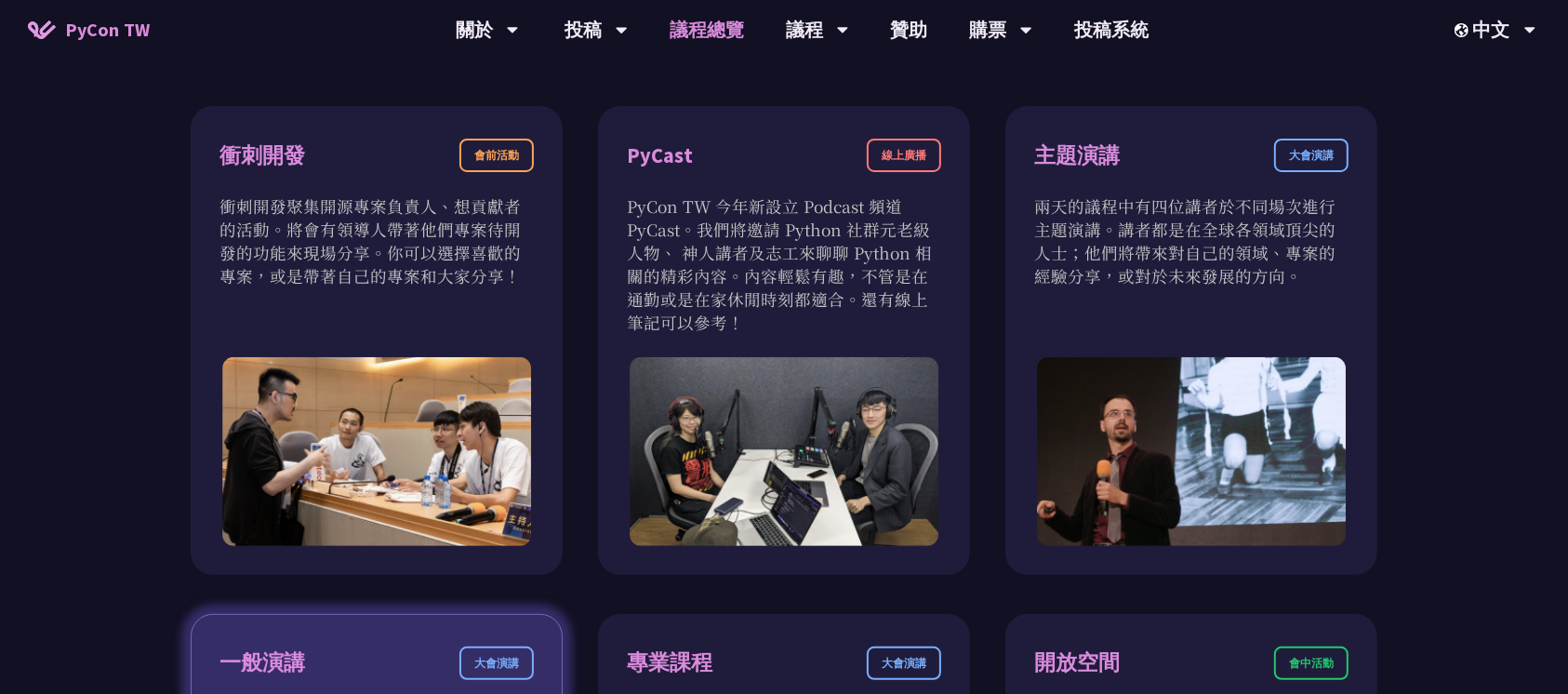 scroll, scrollTop: 1034, scrollLeft: 0, axis: vertical 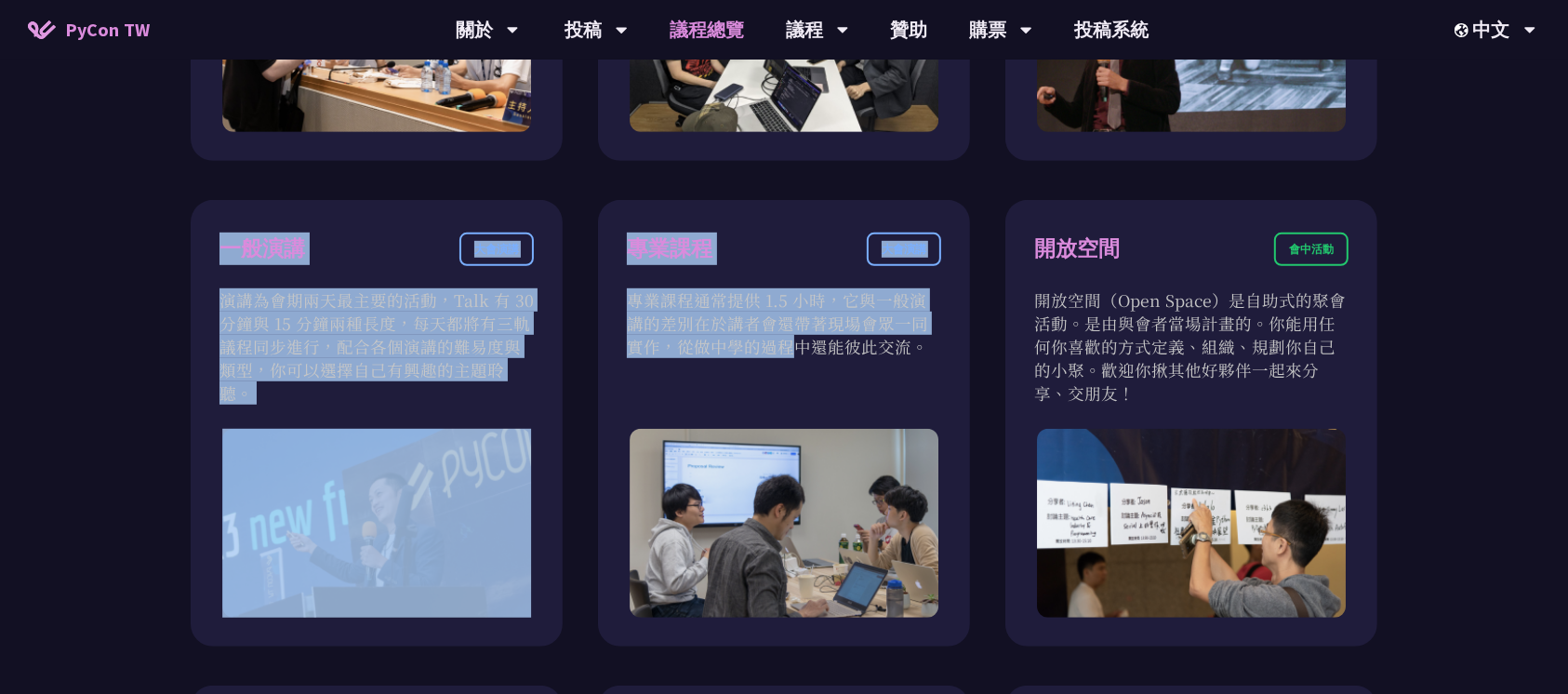 drag, startPoint x: 226, startPoint y: 244, endPoint x: 590, endPoint y: 566, distance: 485.9835 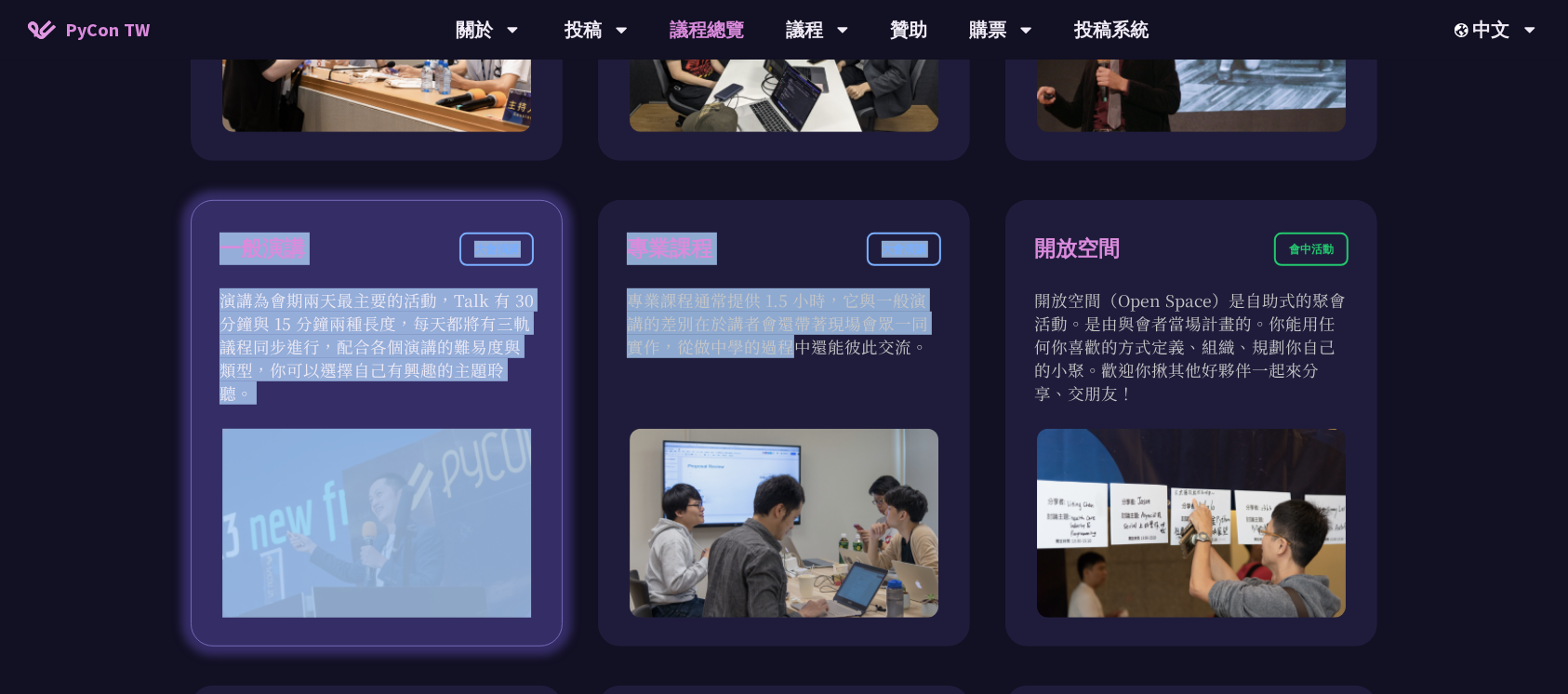 click on "演講為會期兩天最主要的活動，Talk 有 30 分鐘與 15 分鐘兩種長度，每天都將有三軌議程同步進行，配合各個演講的難易度與類型，你可以選擇自己有興趣的主題聆聽。" at bounding box center (377, 346) 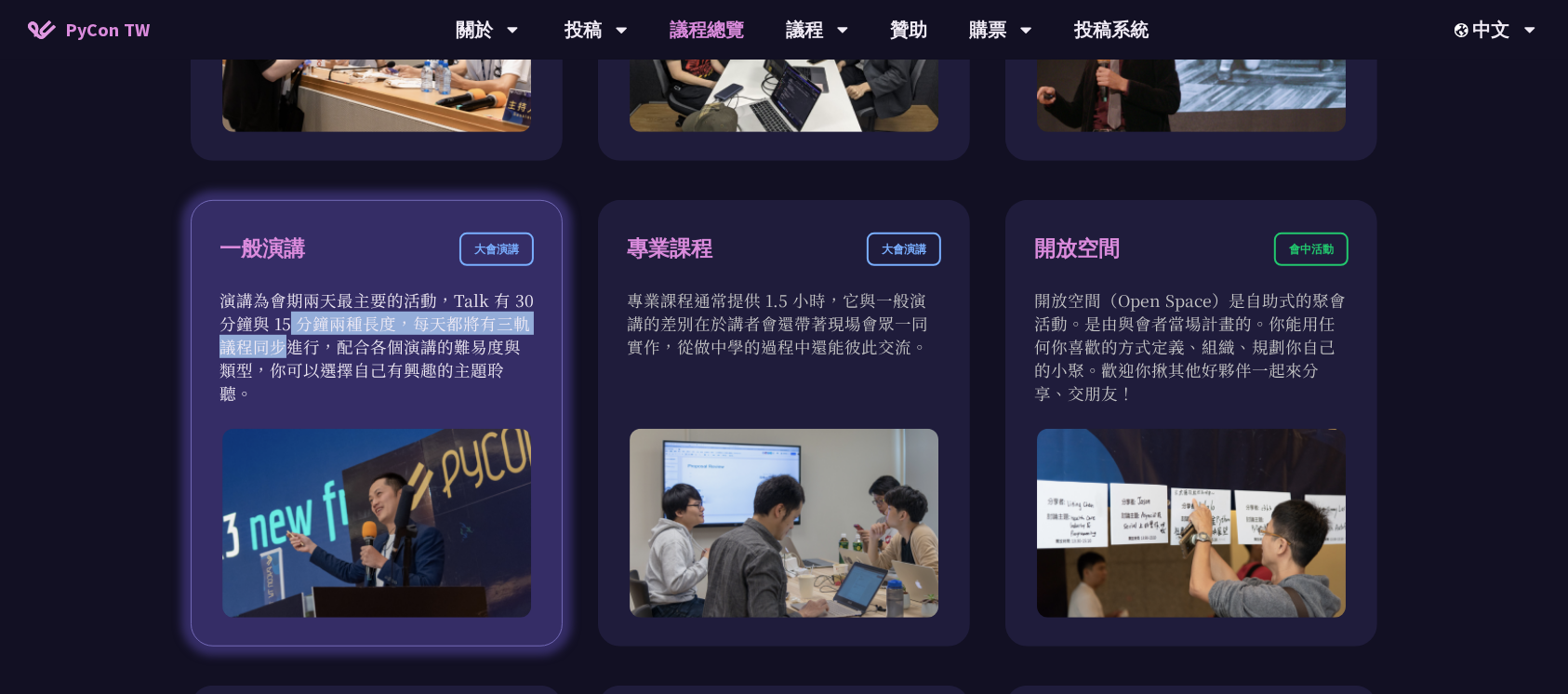 drag, startPoint x: 509, startPoint y: 303, endPoint x: 365, endPoint y: 317, distance: 144.67895 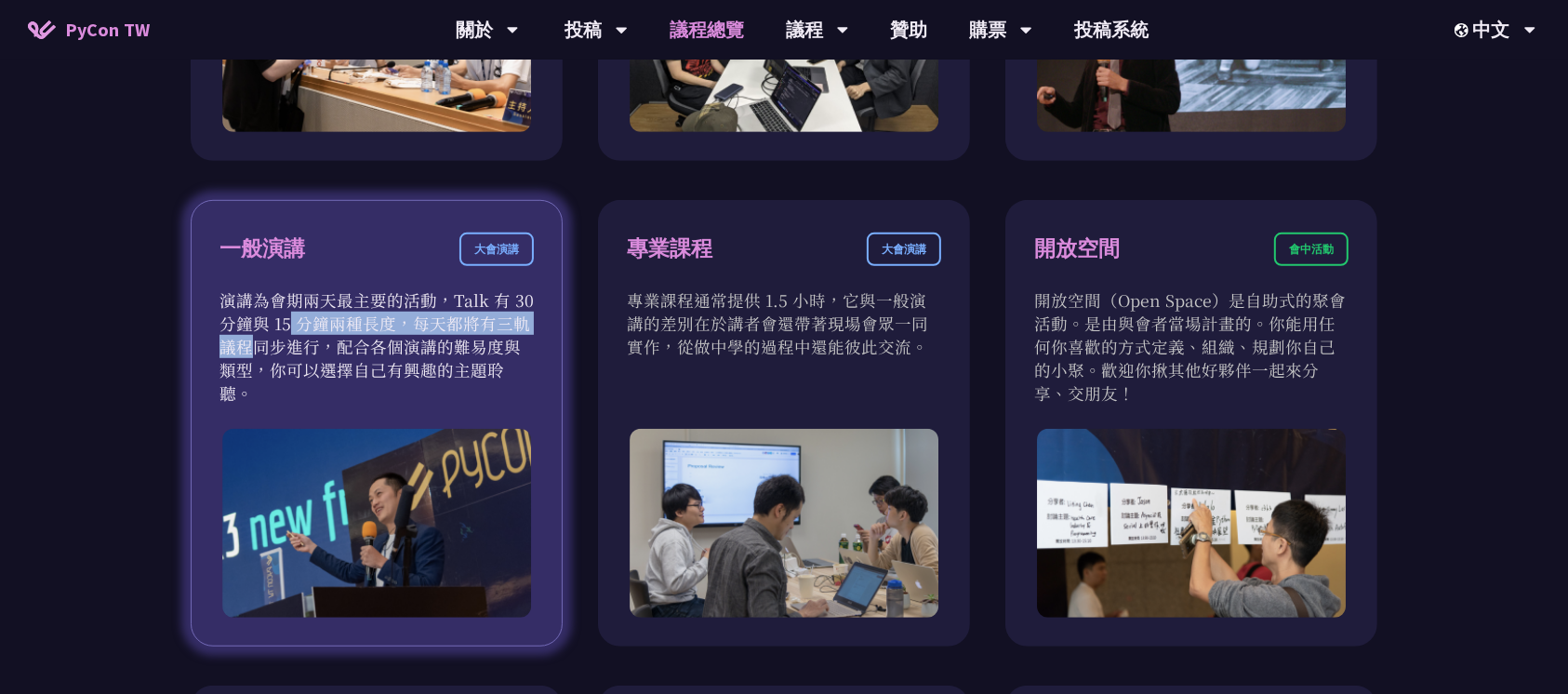 click on "演講為會期兩天最主要的活動，Talk 有 30 分鐘與 15 分鐘兩種長度，每天都將有三軌議程同步進行，配合各個演講的難易度與類型，你可以選擇自己有興趣的主題聆聽。" at bounding box center (377, 346) 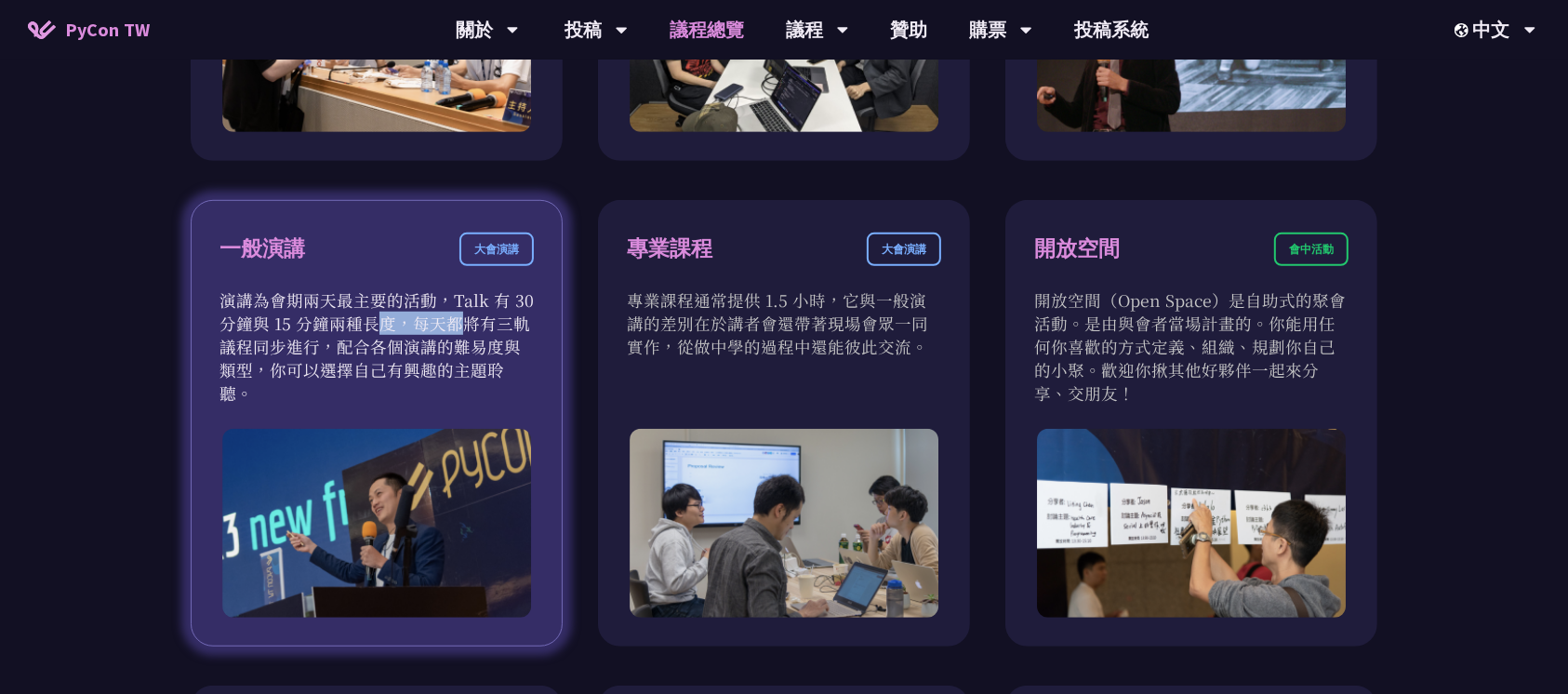 drag, startPoint x: 272, startPoint y: 322, endPoint x: 339, endPoint y: 323, distance: 67.00746 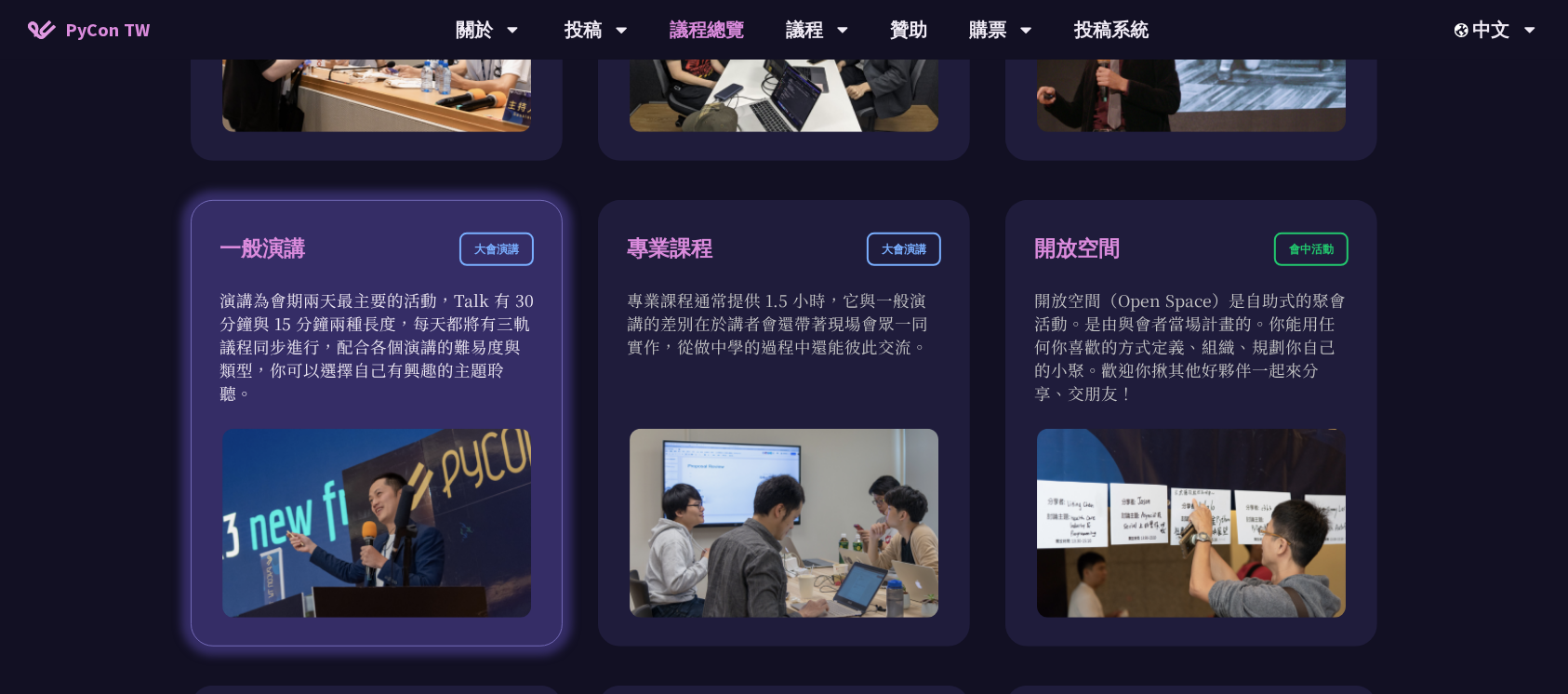 click on "演講為會期兩天最主要的活動，Talk 有 30 分鐘與 15 分鐘兩種長度，每天都將有三軌議程同步進行，配合各個演講的難易度與類型，你可以選擇自己有興趣的主題聆聽。" at bounding box center (377, 346) 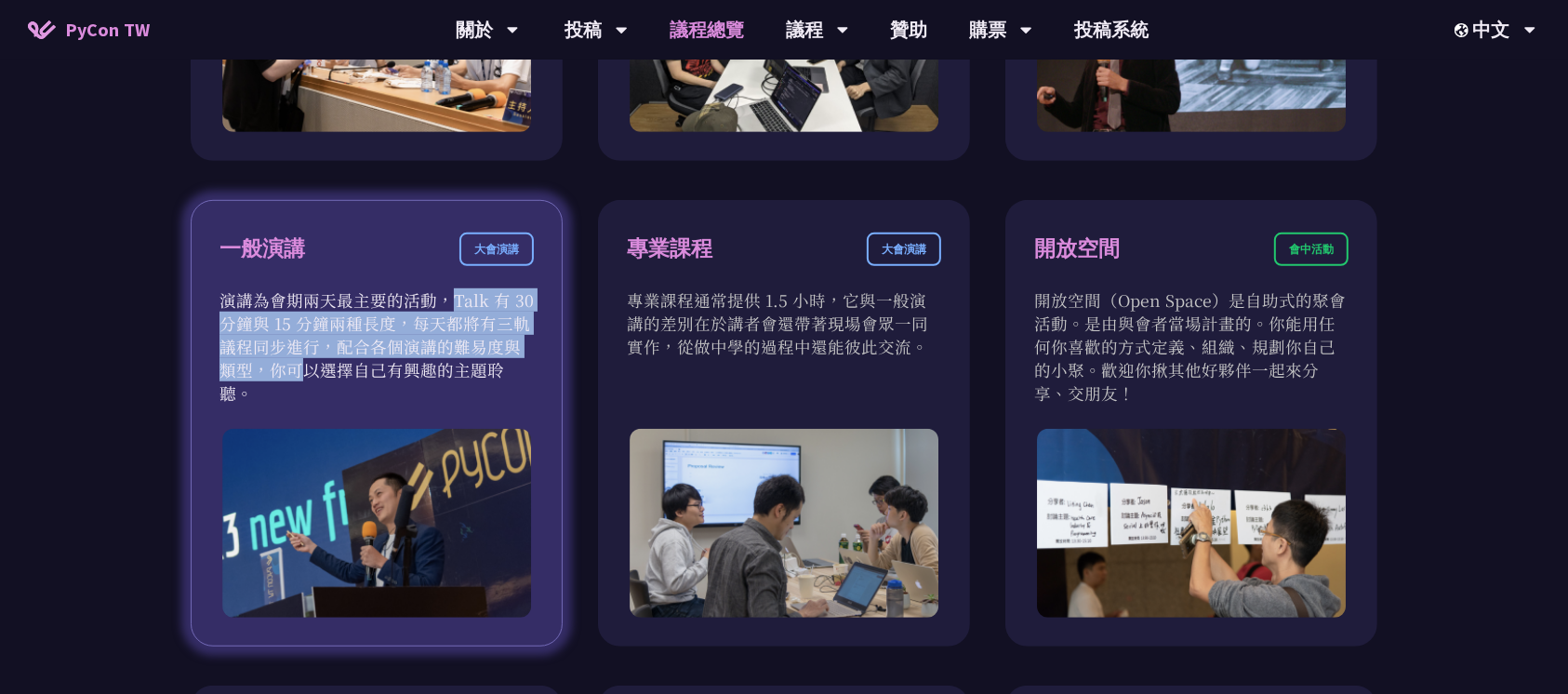 drag, startPoint x: 298, startPoint y: 302, endPoint x: 496, endPoint y: 346, distance: 202.82998 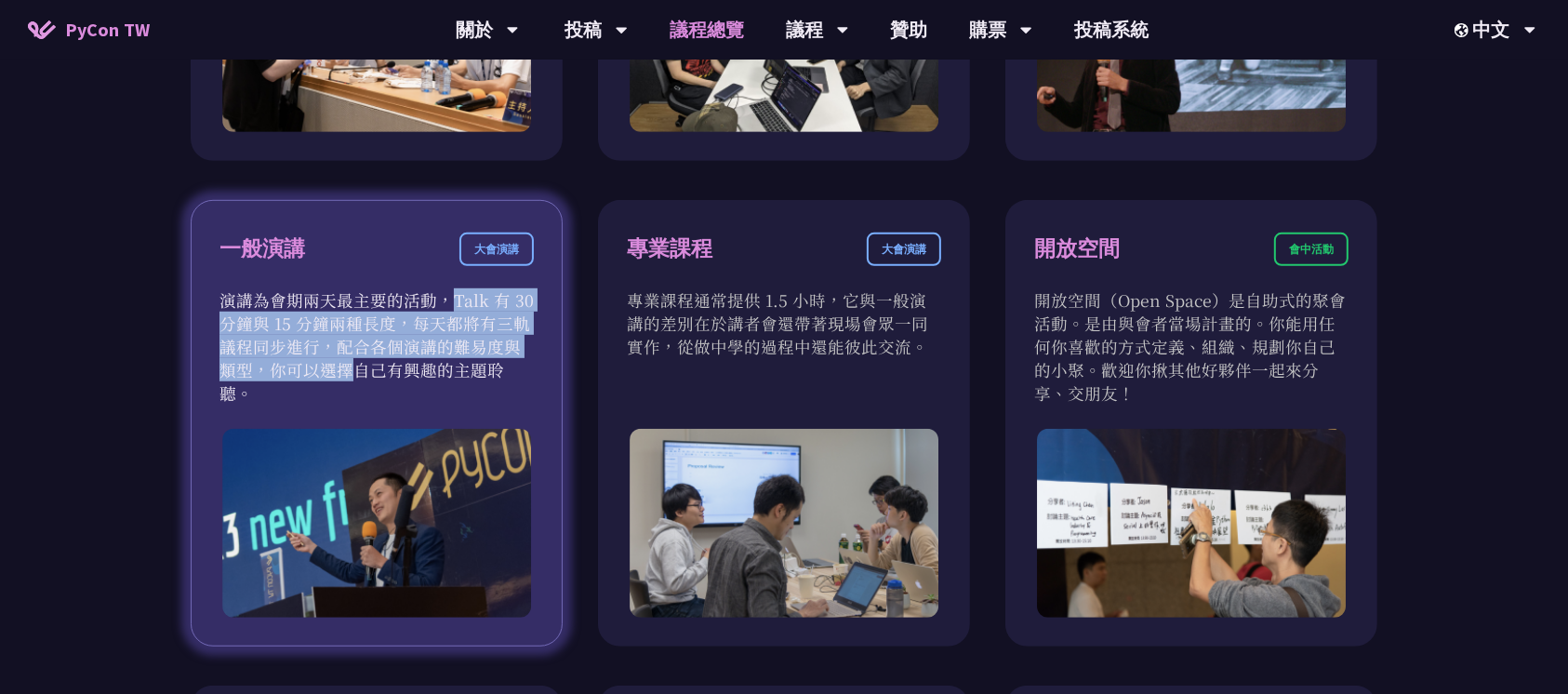 click on "演講為會期兩天最主要的活動，Talk 有 30 分鐘與 15 分鐘兩種長度，每天都將有三軌議程同步進行，配合各個演講的難易度與類型，你可以選擇自己有興趣的主題聆聽。" at bounding box center (377, 346) 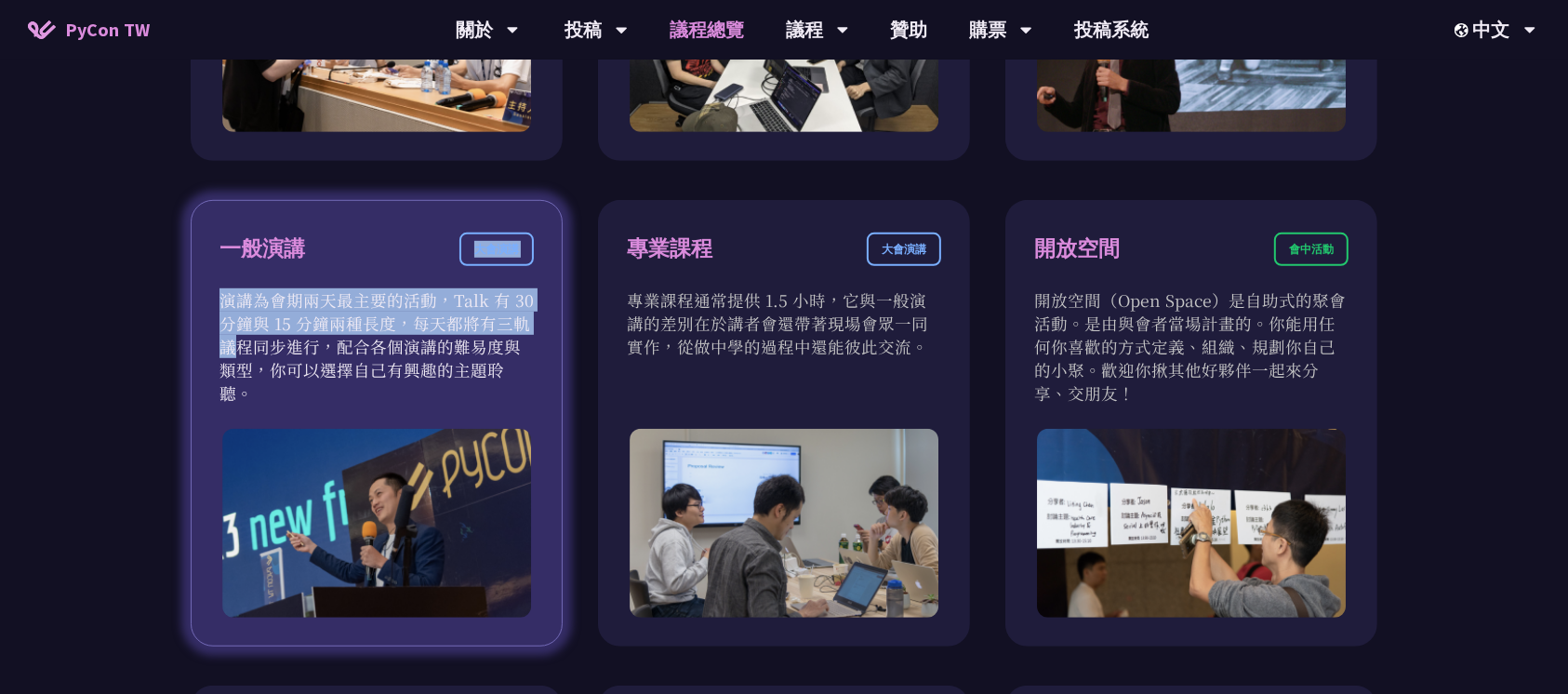 drag, startPoint x: 345, startPoint y: 276, endPoint x: 436, endPoint y: 331, distance: 106.32968 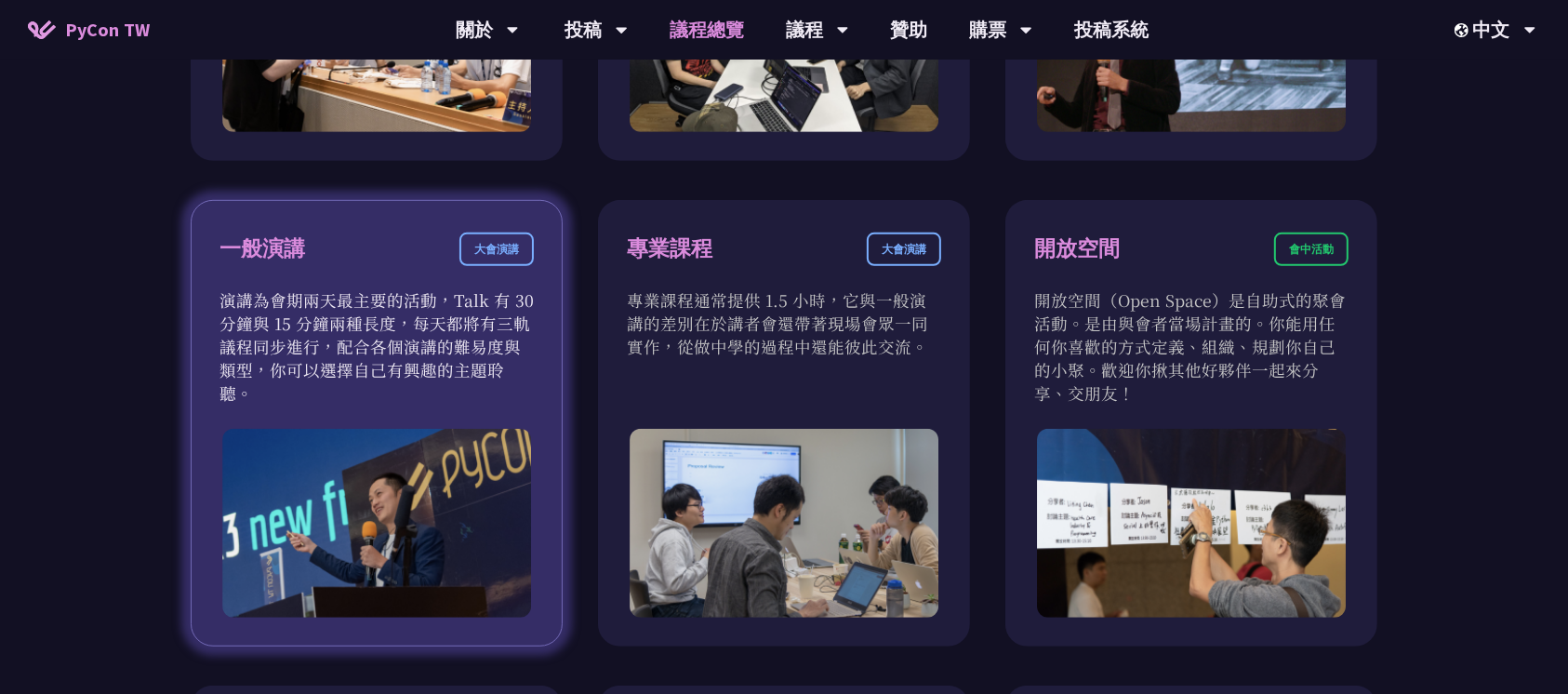 click on "演講為會期兩天最主要的活動，Talk 有 30 分鐘與 15 分鐘兩種長度，每天都將有三軌議程同步進行，配合各個演講的難易度與類型，你可以選擇自己有興趣的主題聆聽。" at bounding box center (377, 346) 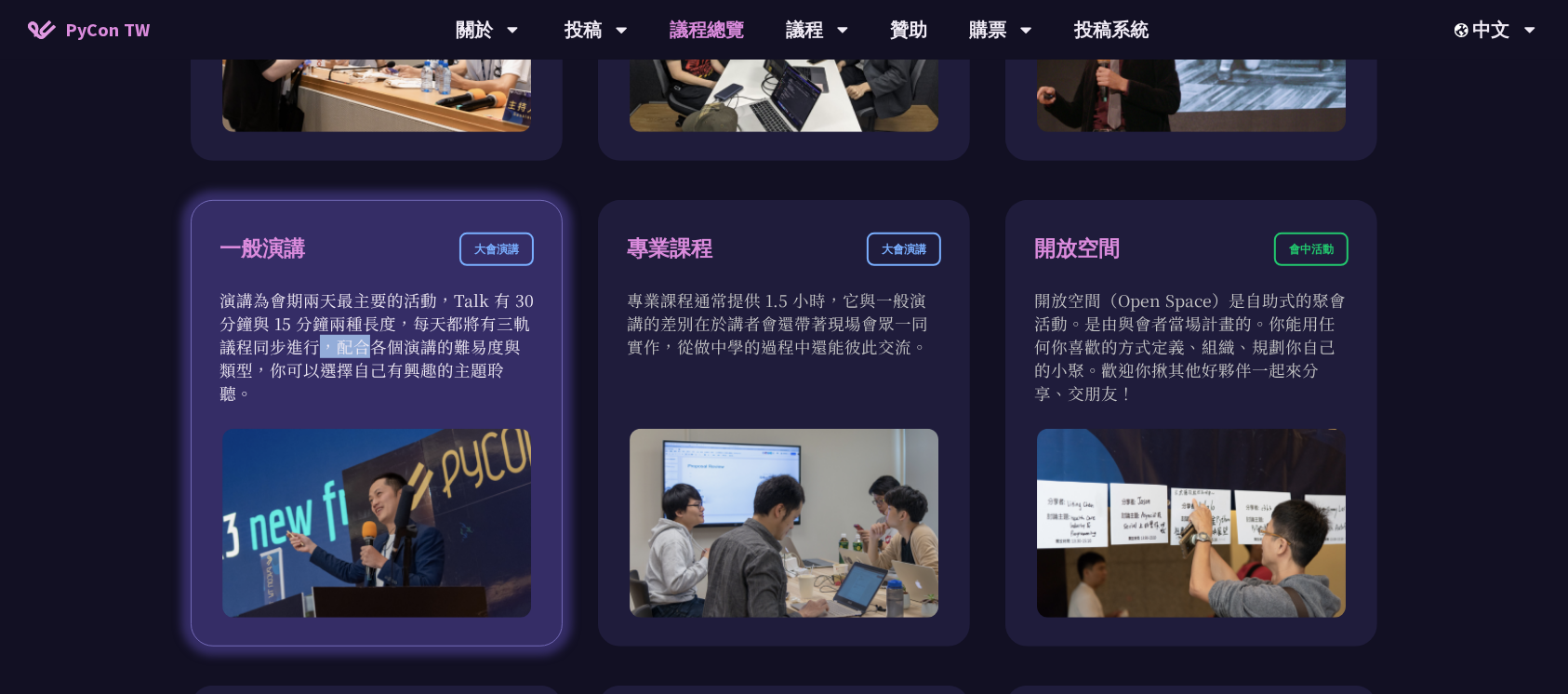 click on "一般演講   大會演講
演講為會期兩天最主要的活動，Talk 有 30 分鐘與 15 分鐘兩種長度，每天都將有三軌議程同步進行，配合各個演講的難易度與類型，你可以選擇自己有興趣的主題聆聽。" at bounding box center [377, 423] 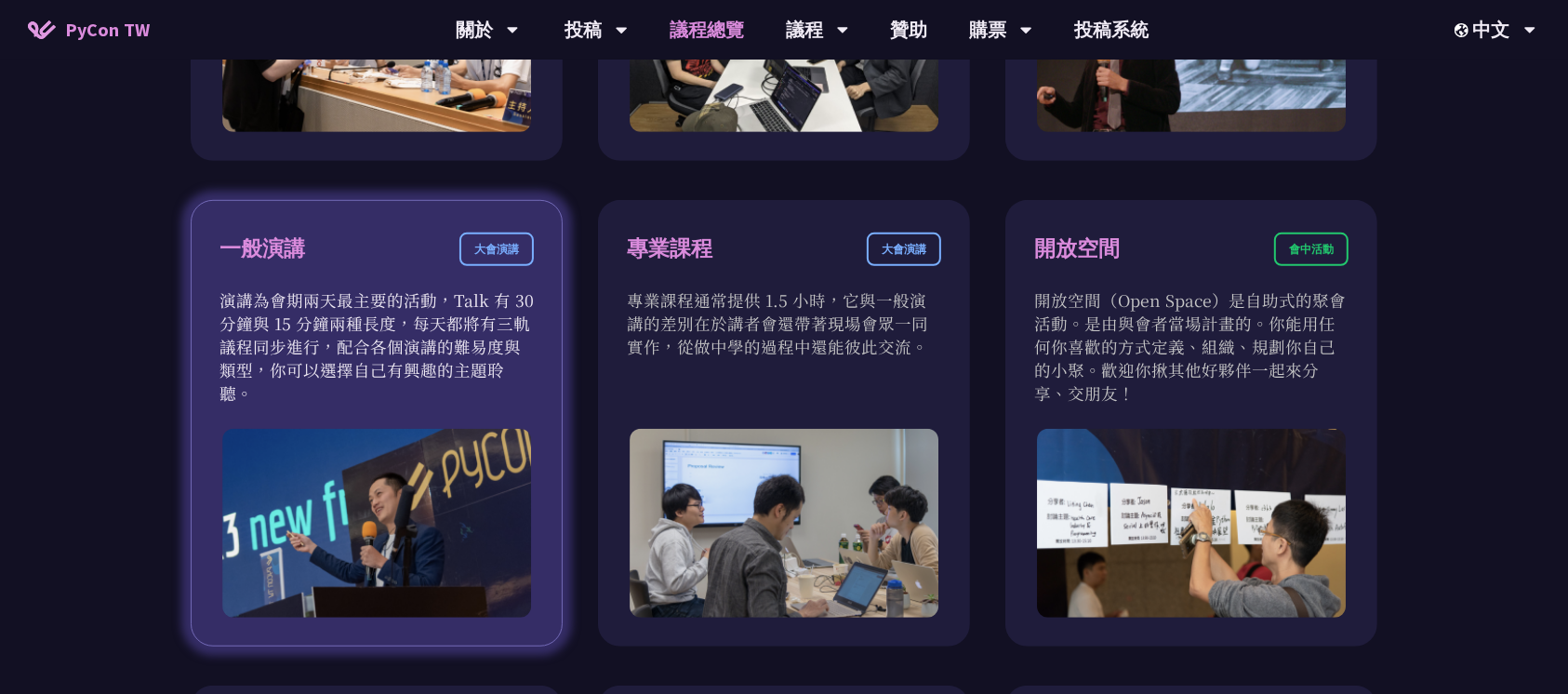 click on "演講為會期兩天最主要的活動，Talk 有 30 分鐘與 15 分鐘兩種長度，每天都將有三軌議程同步進行，配合各個演講的難易度與類型，你可以選擇自己有興趣的主題聆聽。" at bounding box center (377, 346) 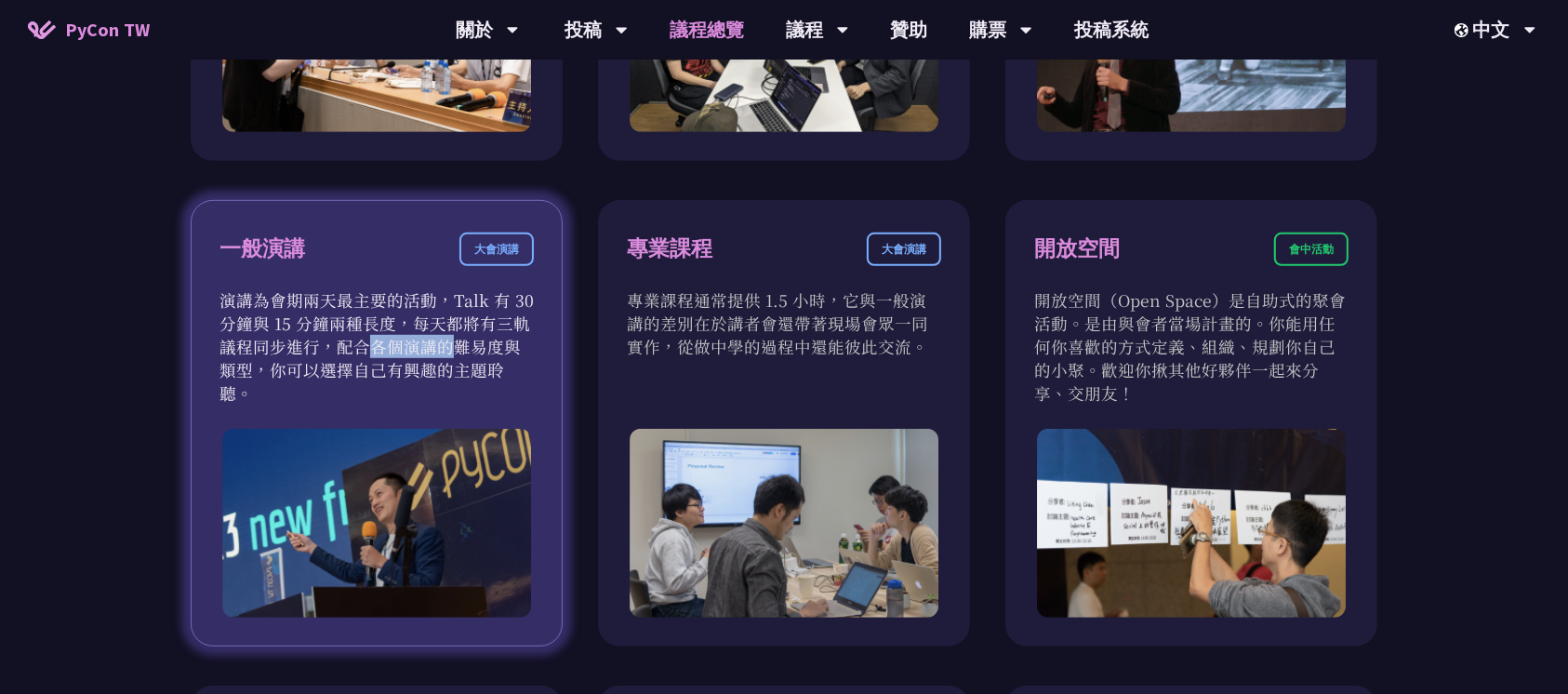 drag, startPoint x: 225, startPoint y: 341, endPoint x: 372, endPoint y: 347, distance: 147.1224 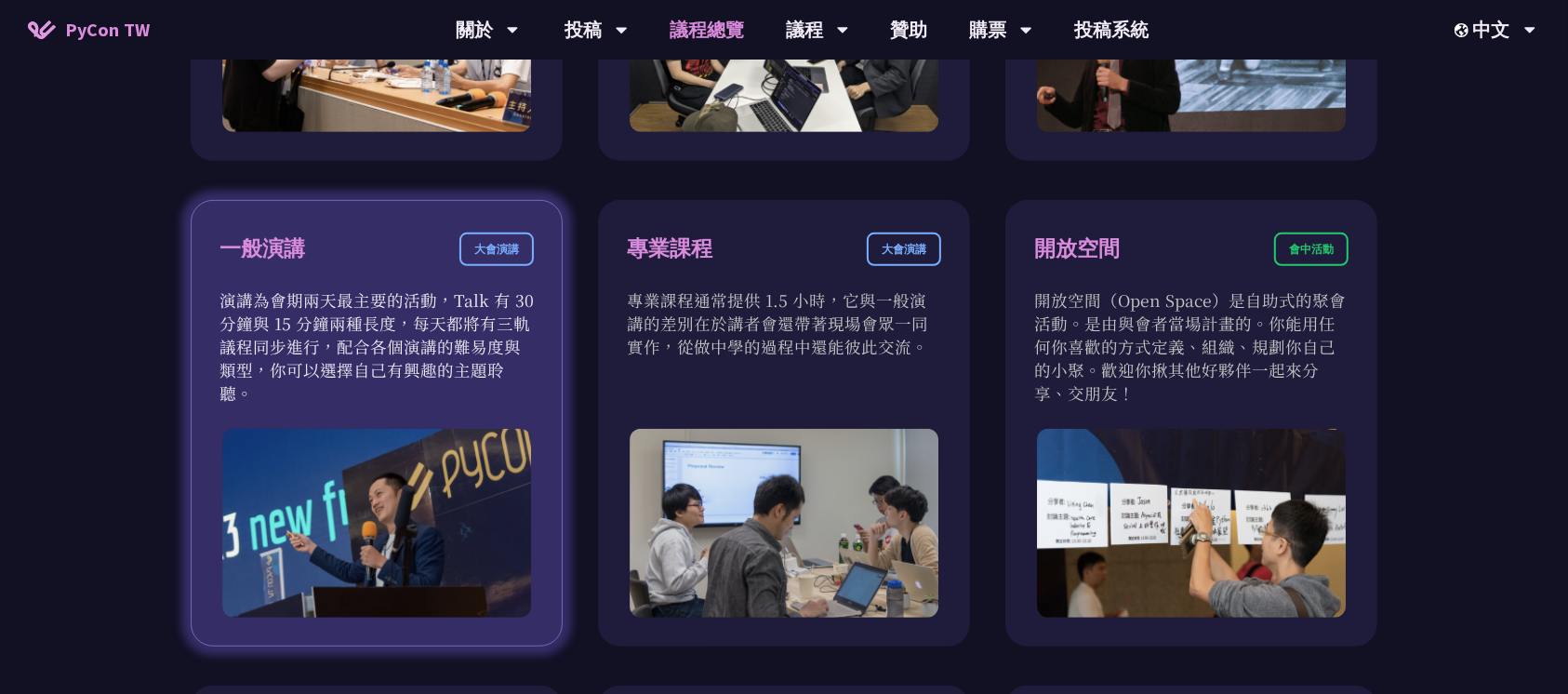 drag, startPoint x: 374, startPoint y: 347, endPoint x: 557, endPoint y: 359, distance: 183.39302 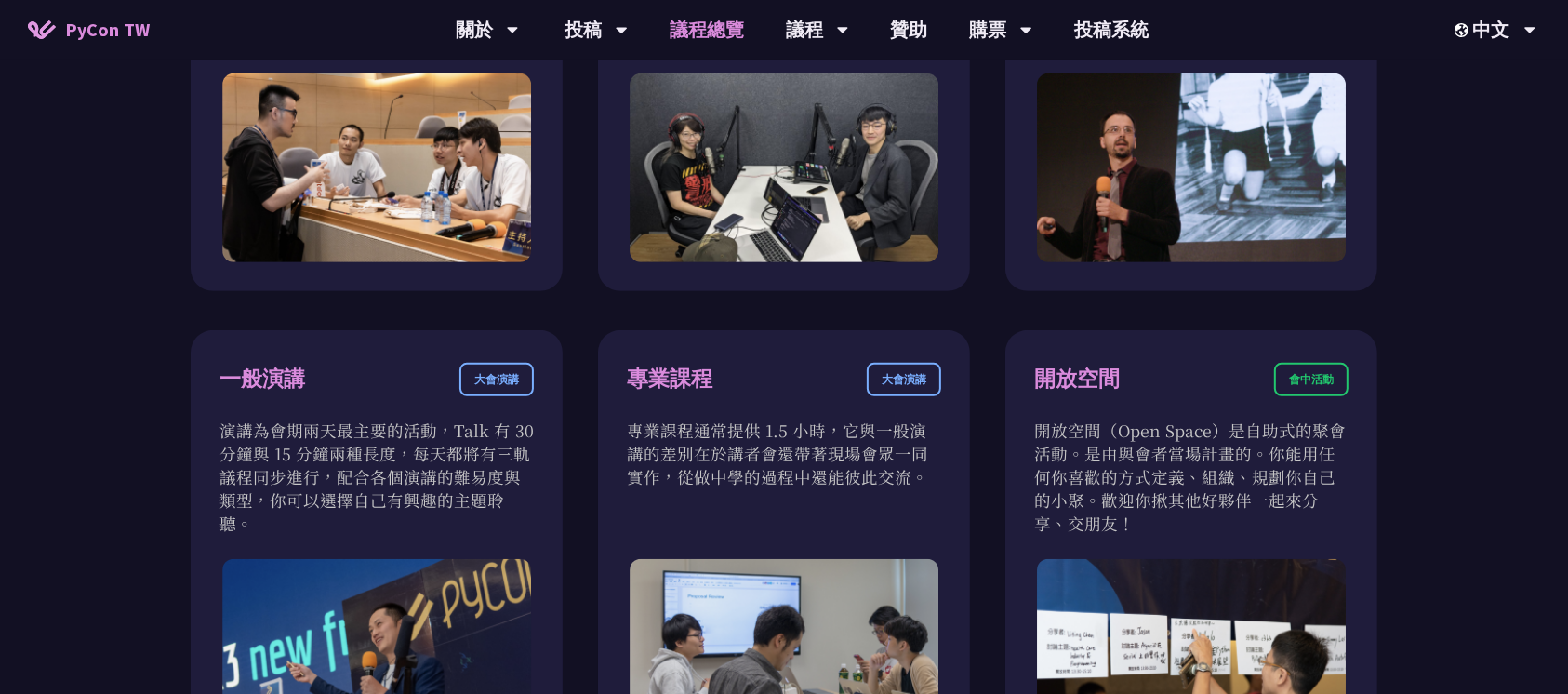 scroll, scrollTop: 838, scrollLeft: 0, axis: vertical 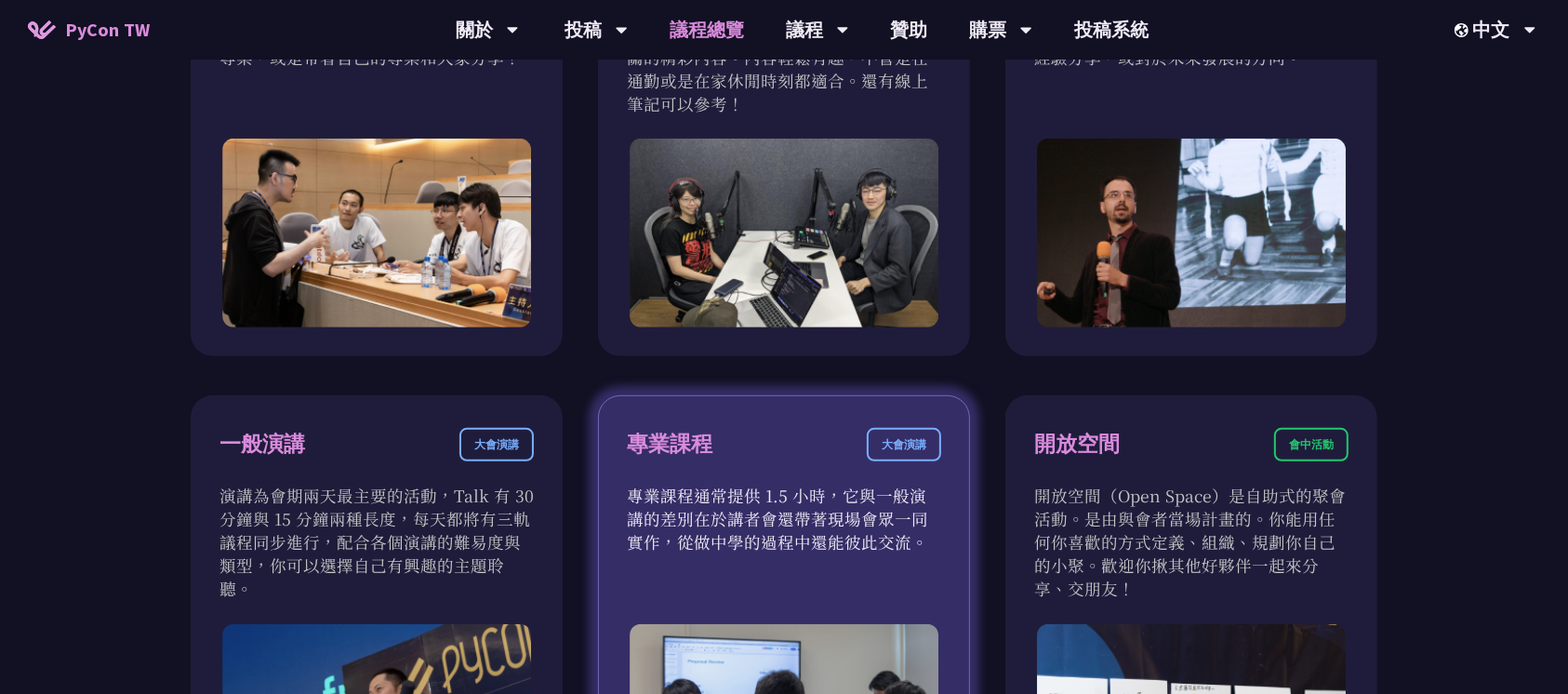 drag, startPoint x: 708, startPoint y: 467, endPoint x: 834, endPoint y: 531, distance: 141.32233 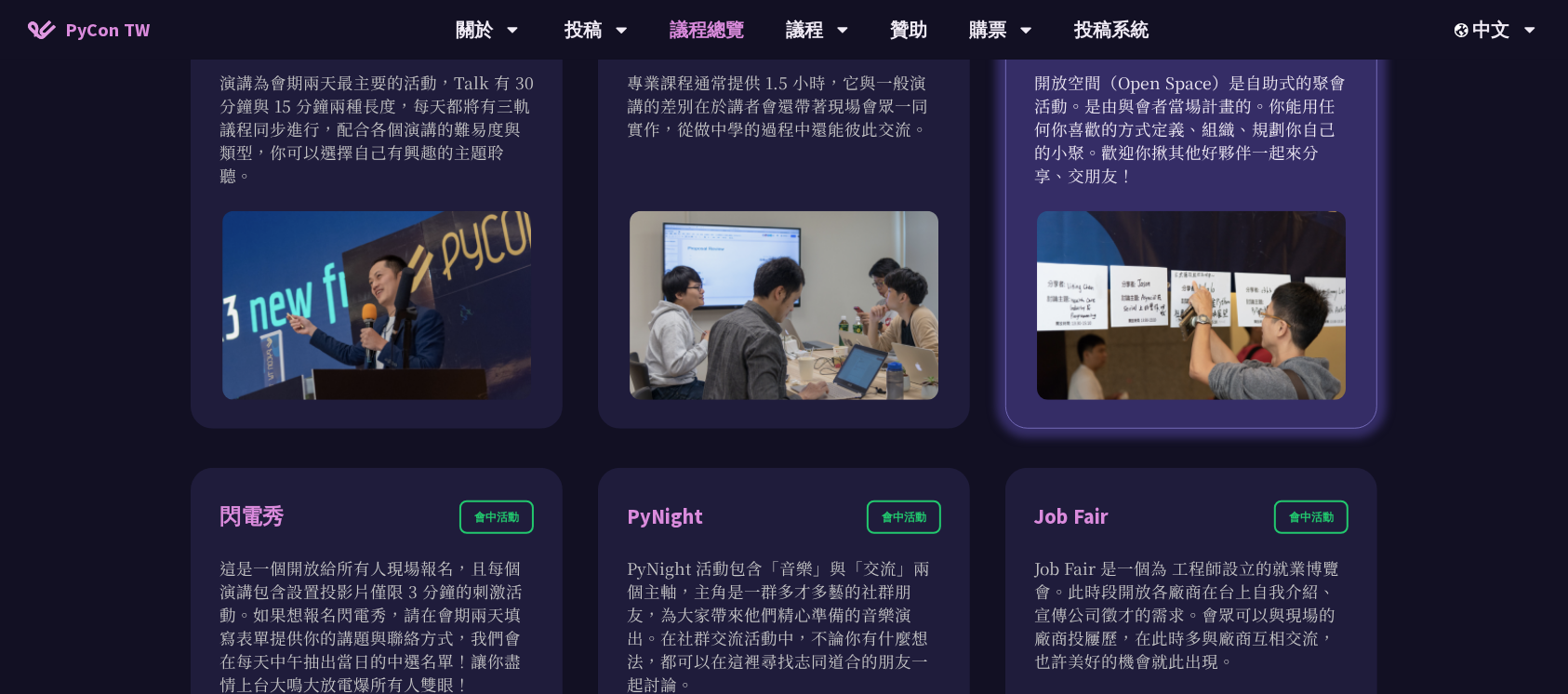 scroll, scrollTop: 1045, scrollLeft: 0, axis: vertical 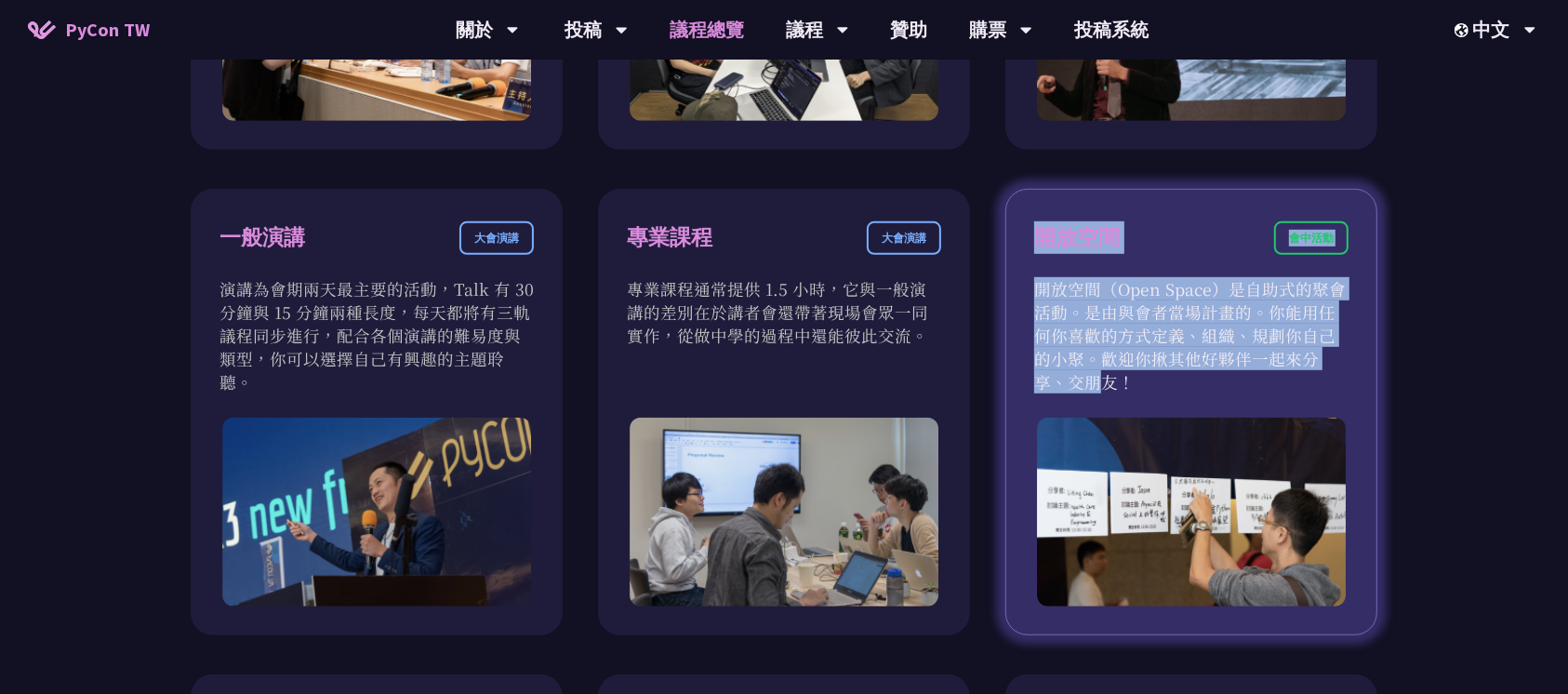 drag, startPoint x: 1036, startPoint y: 248, endPoint x: 1202, endPoint y: 370, distance: 206.00971 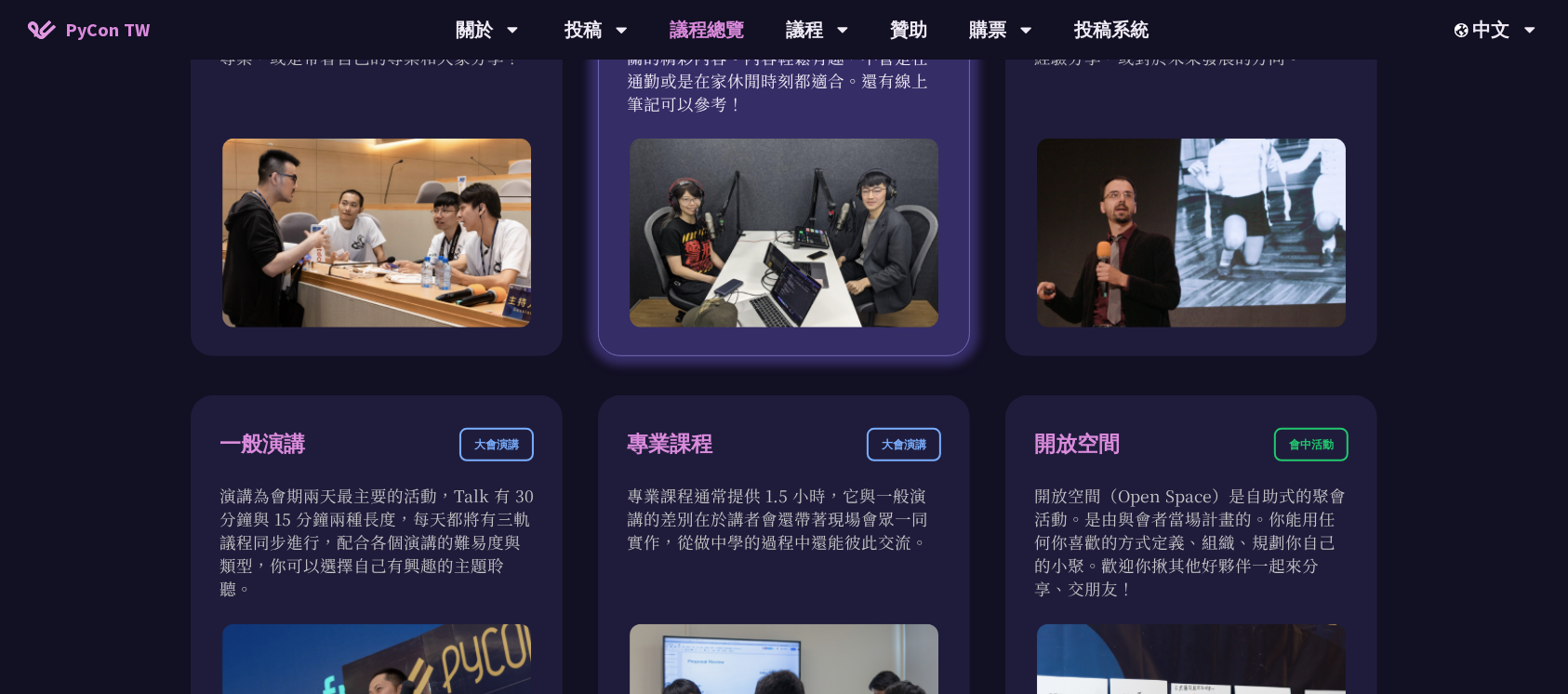 scroll, scrollTop: 632, scrollLeft: 0, axis: vertical 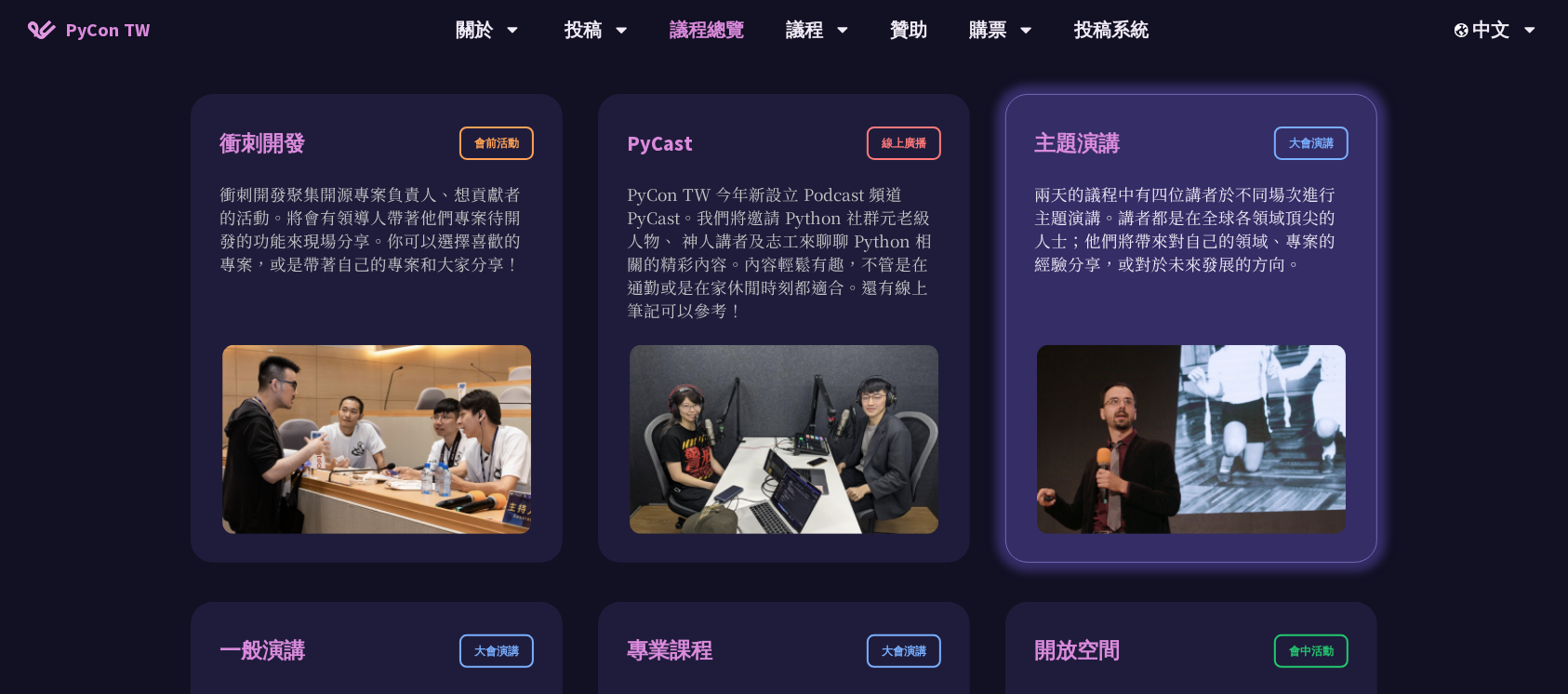 drag, startPoint x: 1046, startPoint y: 136, endPoint x: 1244, endPoint y: 264, distance: 235.77108 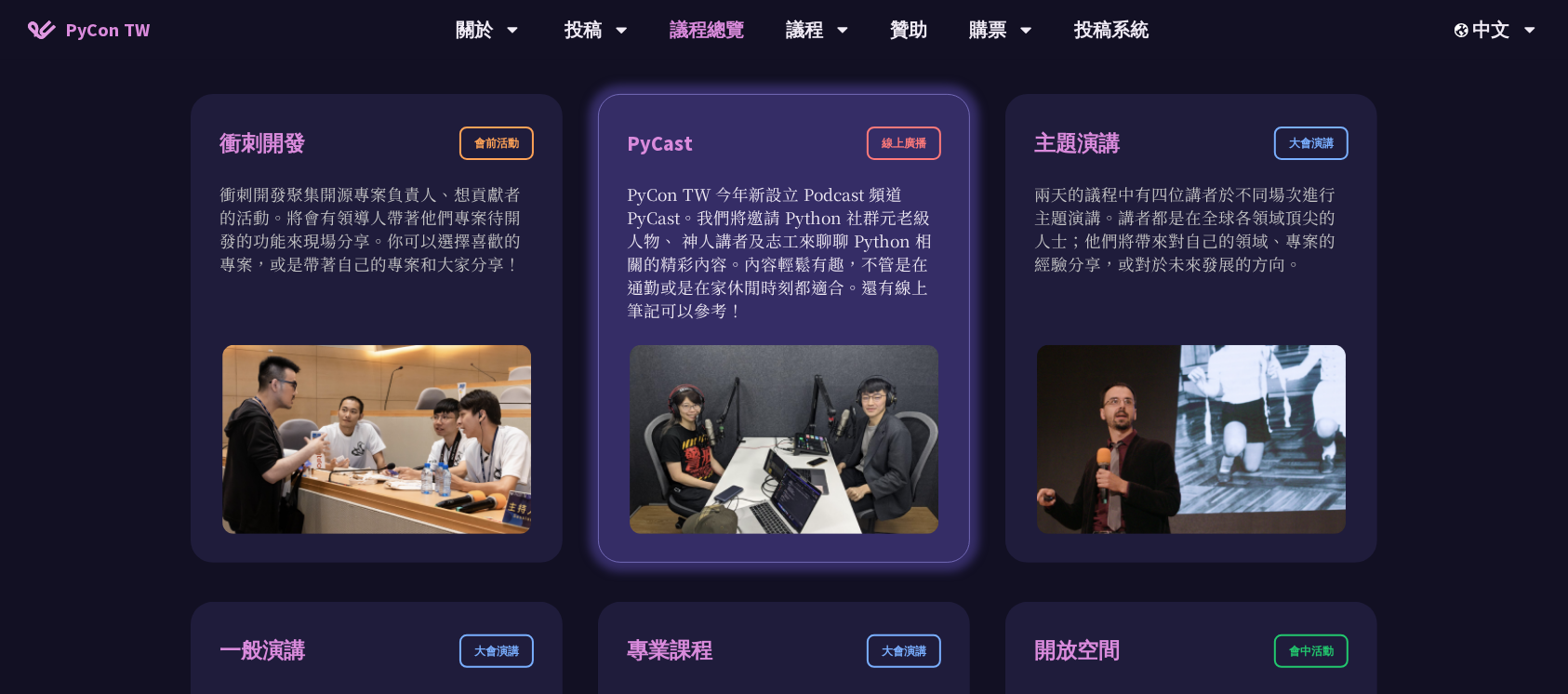 click on "PyCon TW 今年新設立 Podcast 頻道 PyCast。我們將邀請 Python 社群元老級人物、 神人講者及志工來聊聊 Python 相關的精彩內容。內容輕鬆有趣，不管是在通勤或是在家休閒時刻都適合。還有線上筆記可以參考！" at bounding box center (784, 252) 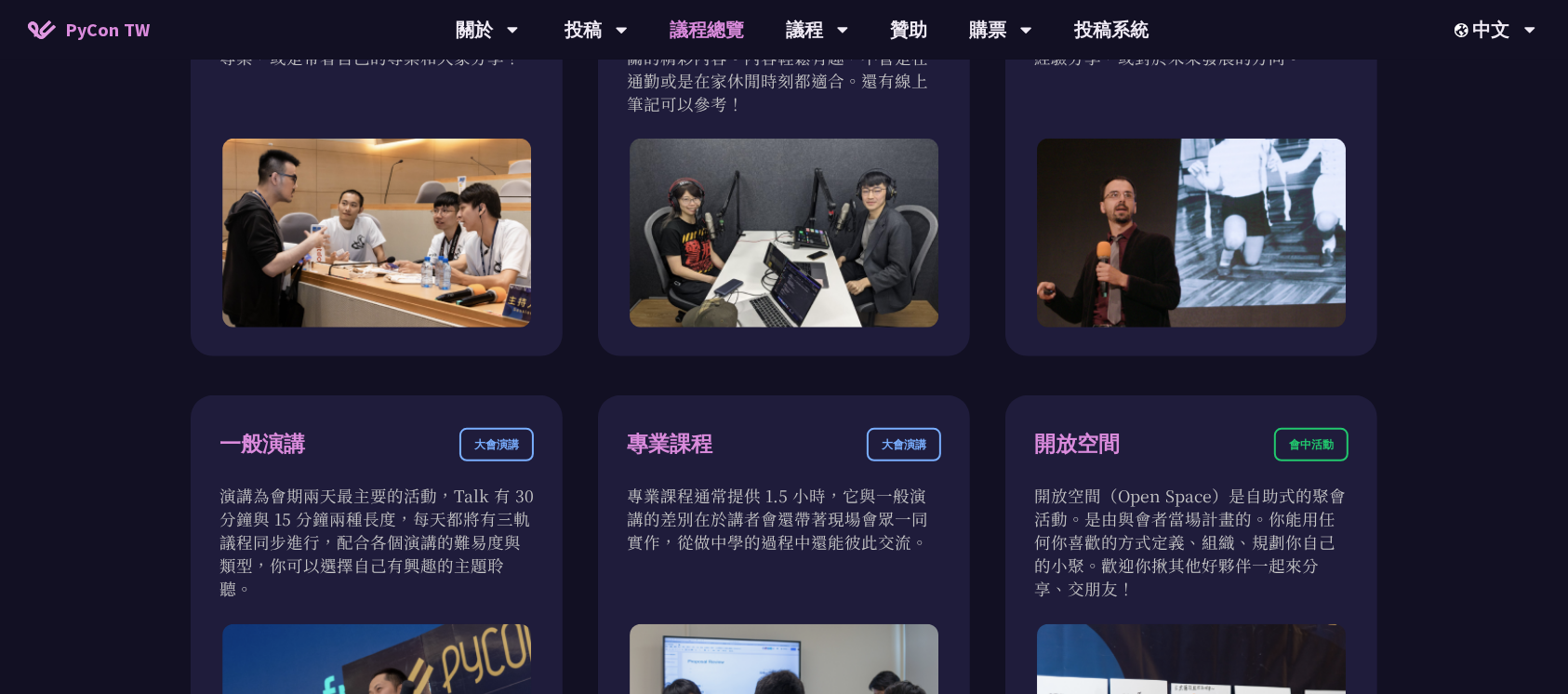 scroll, scrollTop: 632, scrollLeft: 0, axis: vertical 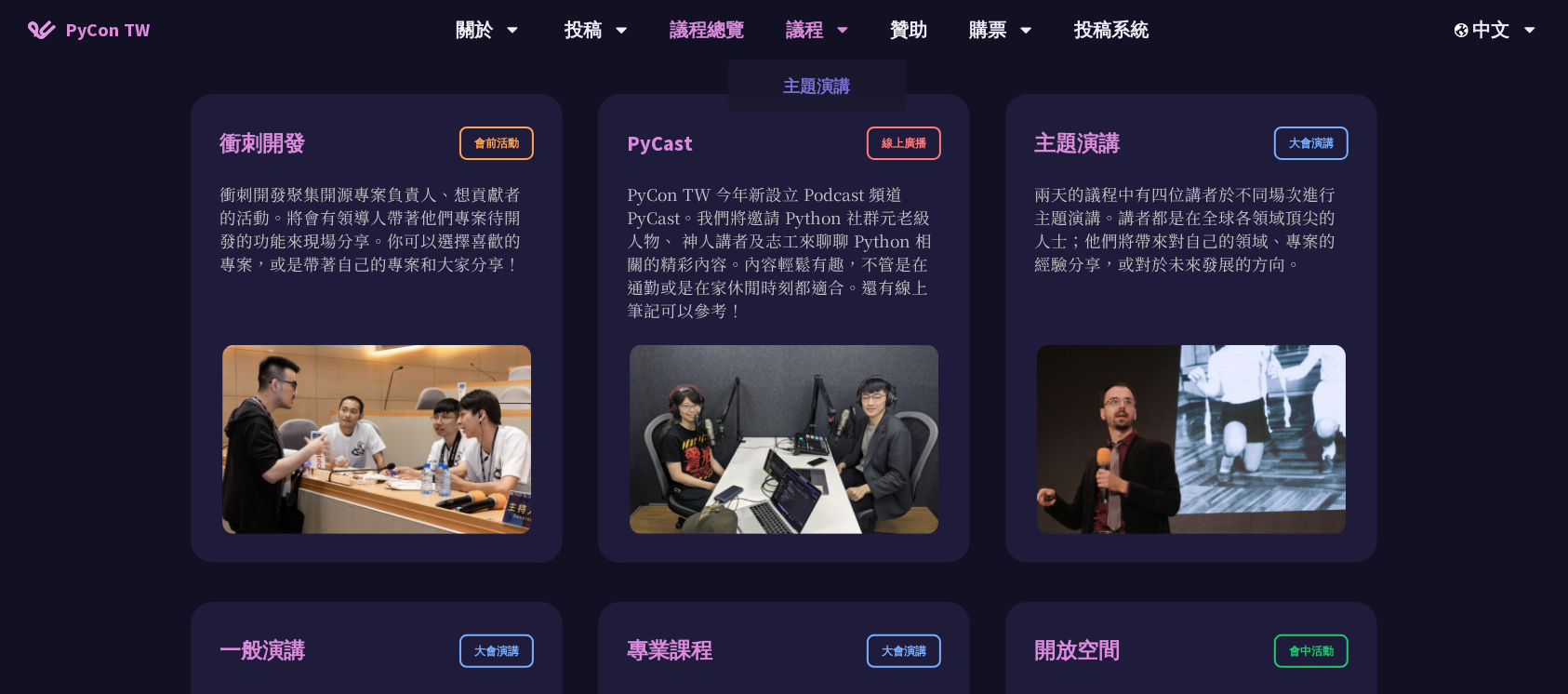 click on "主題演講" at bounding box center [817, 86] 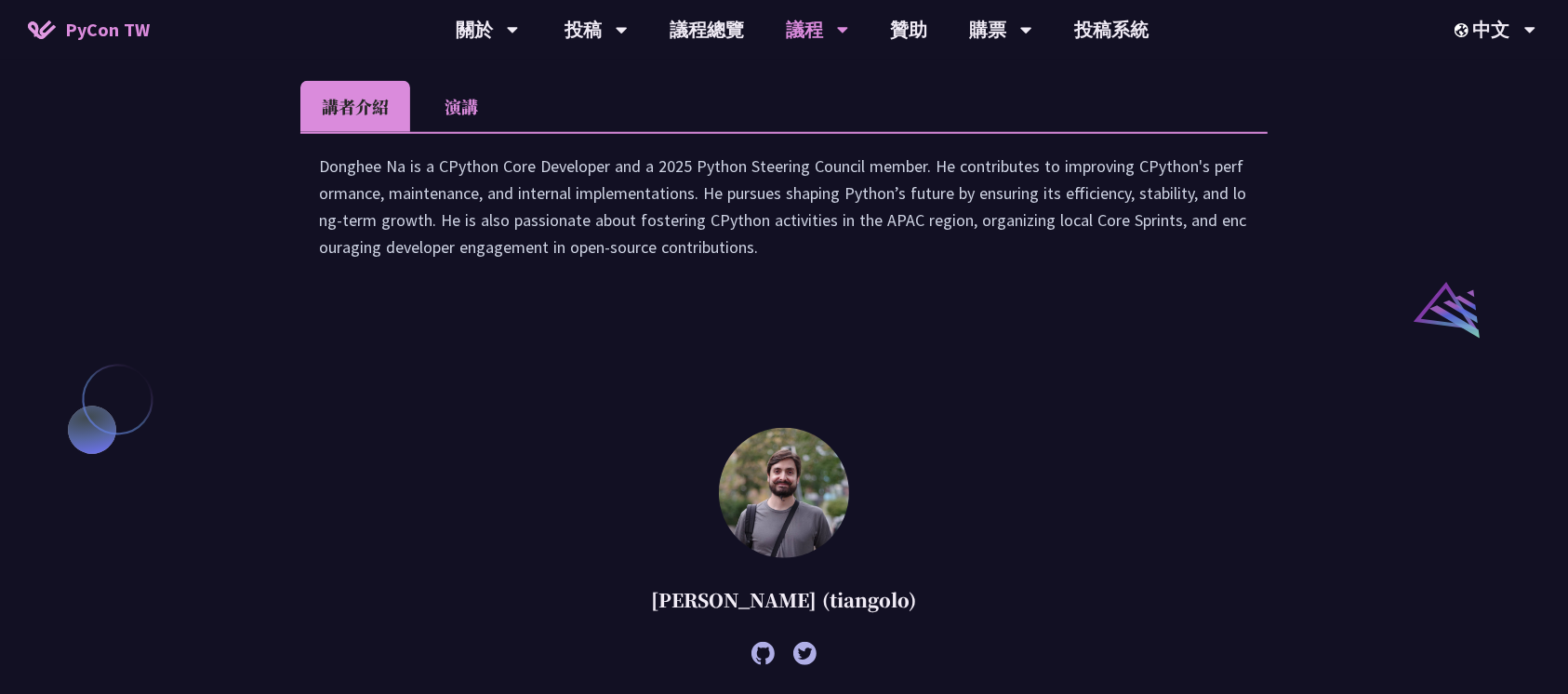 scroll, scrollTop: 1653, scrollLeft: 0, axis: vertical 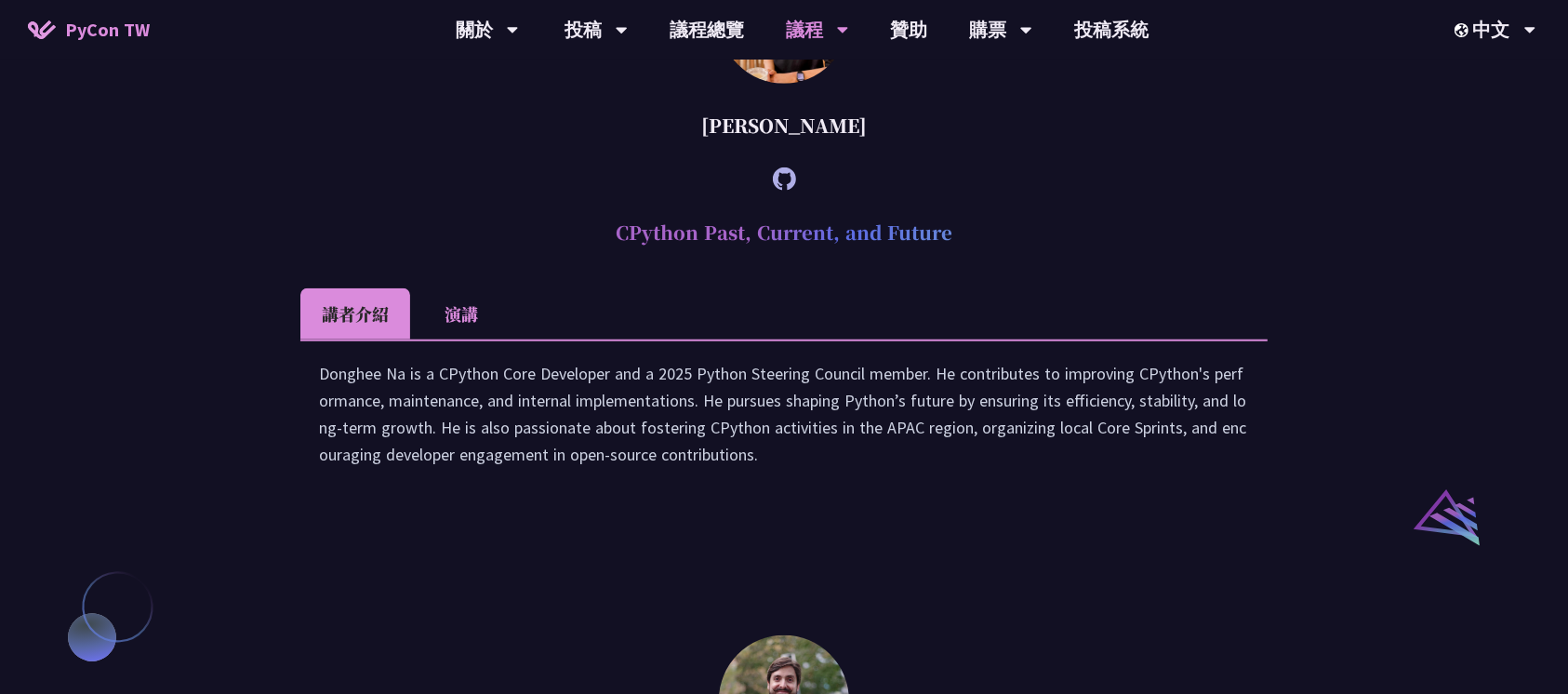 drag, startPoint x: 614, startPoint y: 396, endPoint x: 1003, endPoint y: 385, distance: 389.1555 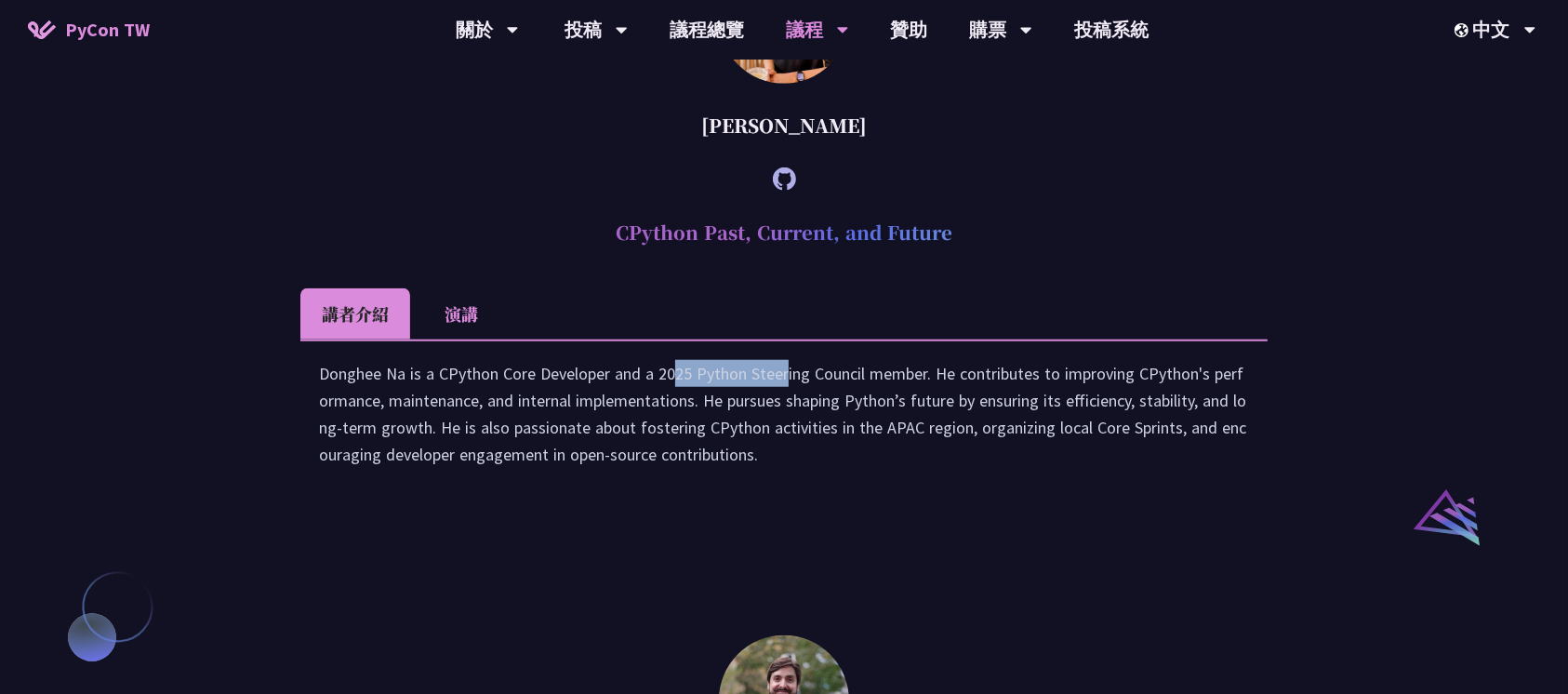 drag, startPoint x: 491, startPoint y: 567, endPoint x: 605, endPoint y: 566, distance: 114.00439 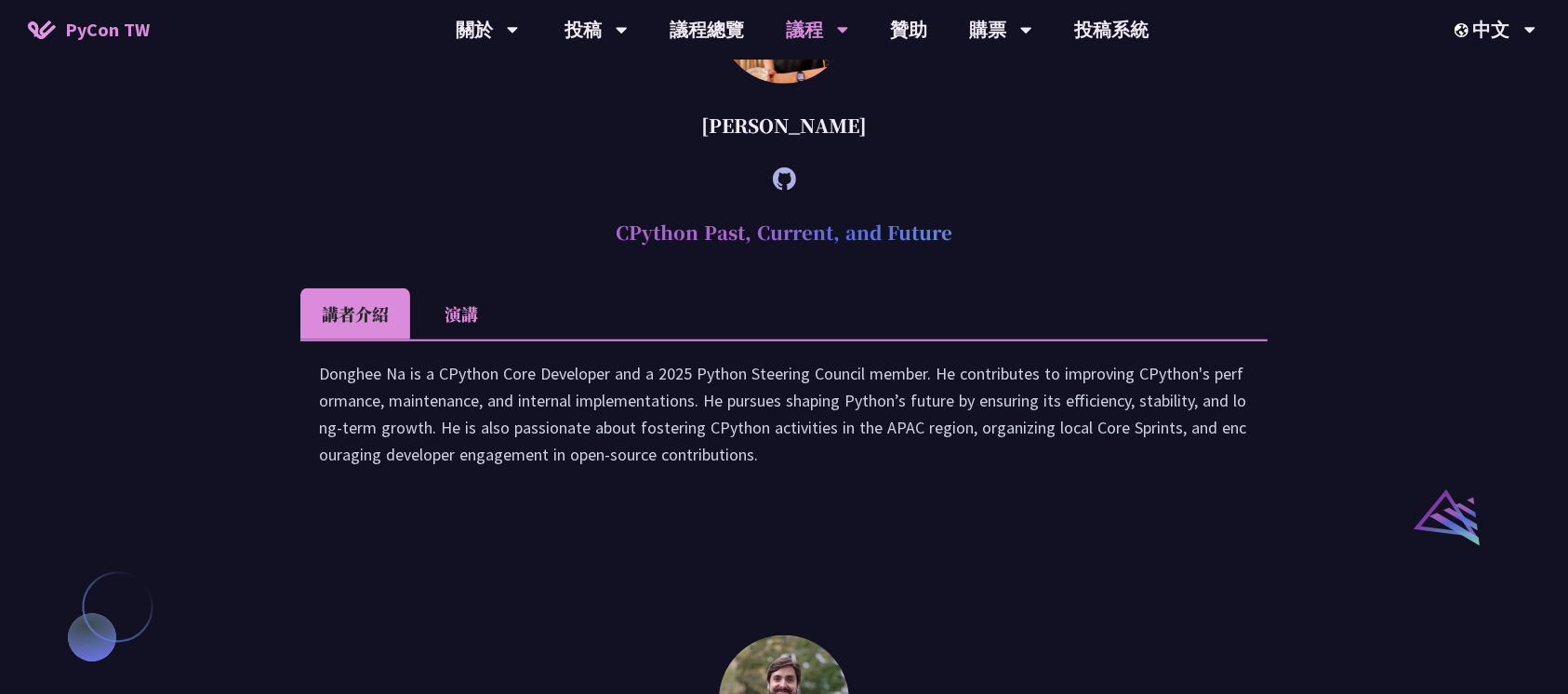 click on "Donghee Na is a CPython Core Developer and a 2025 Python Steering Council member. He contributes to improving CPython's performance, maintenance, and internal implementations. He pursues shaping Python’s future by ensuring its efficiency, stability, and long-term growth. He is also passionate about fostering CPython activities in the APAC region, organizing local Core Sprints, and encouraging developer engagement in open-source contributions." at bounding box center (784, 423) 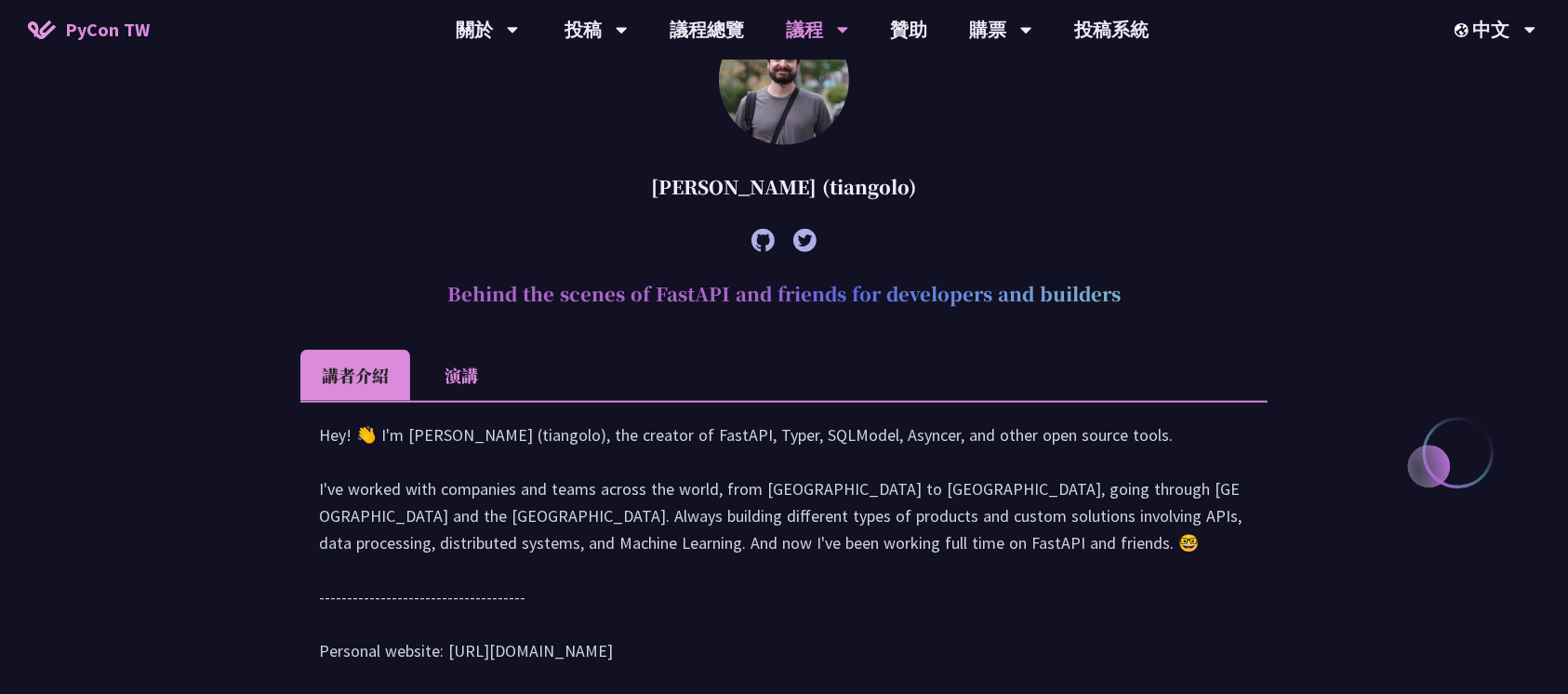 scroll, scrollTop: 2687, scrollLeft: 0, axis: vertical 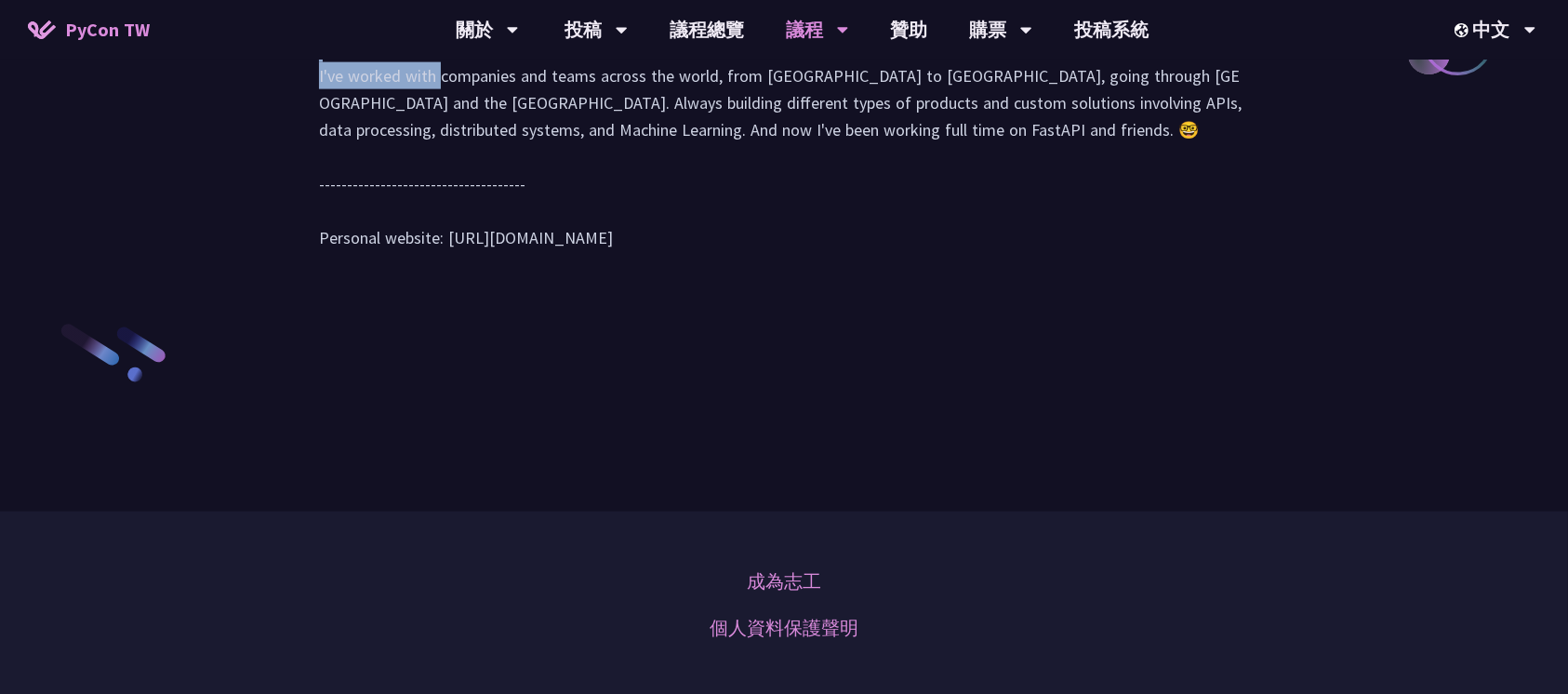 drag, startPoint x: 647, startPoint y: 240, endPoint x: 1121, endPoint y: 239, distance: 474.00105 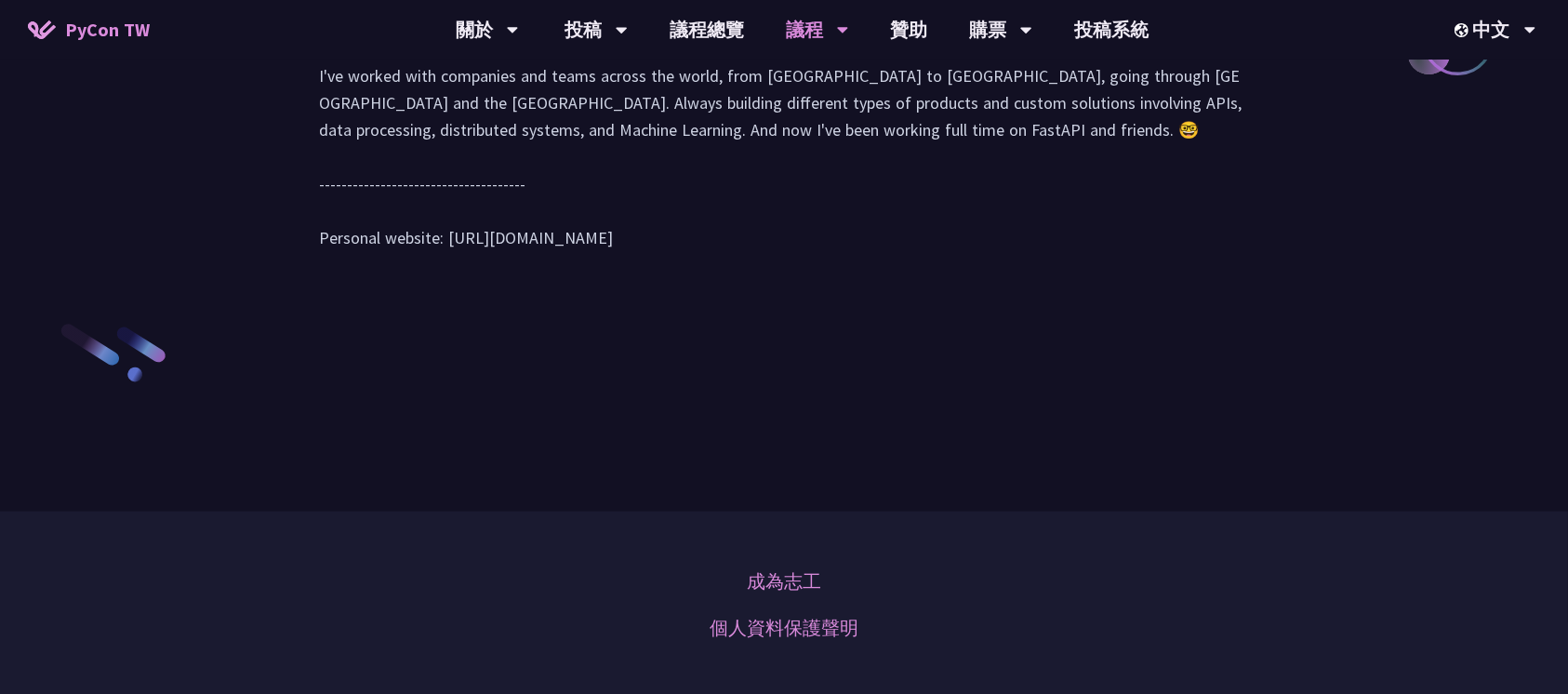 click on "Hey! 👋 I'm [PERSON_NAME] (tiangolo), the creator of FastAPI, Typer, SQLModel, Asyncer, and other open source tools.
I've worked with companies and teams across the world, from [GEOGRAPHIC_DATA] to [GEOGRAPHIC_DATA], going through [GEOGRAPHIC_DATA] and the [GEOGRAPHIC_DATA]. Always building different types of products and custom solutions involving APIs, data processing, distributed systems, and Machine Learning. And now I've been working full time on FastAPI and friends. 🤓
-------------------------------------
Personal website: [URL][DOMAIN_NAME]" at bounding box center [784, 139] 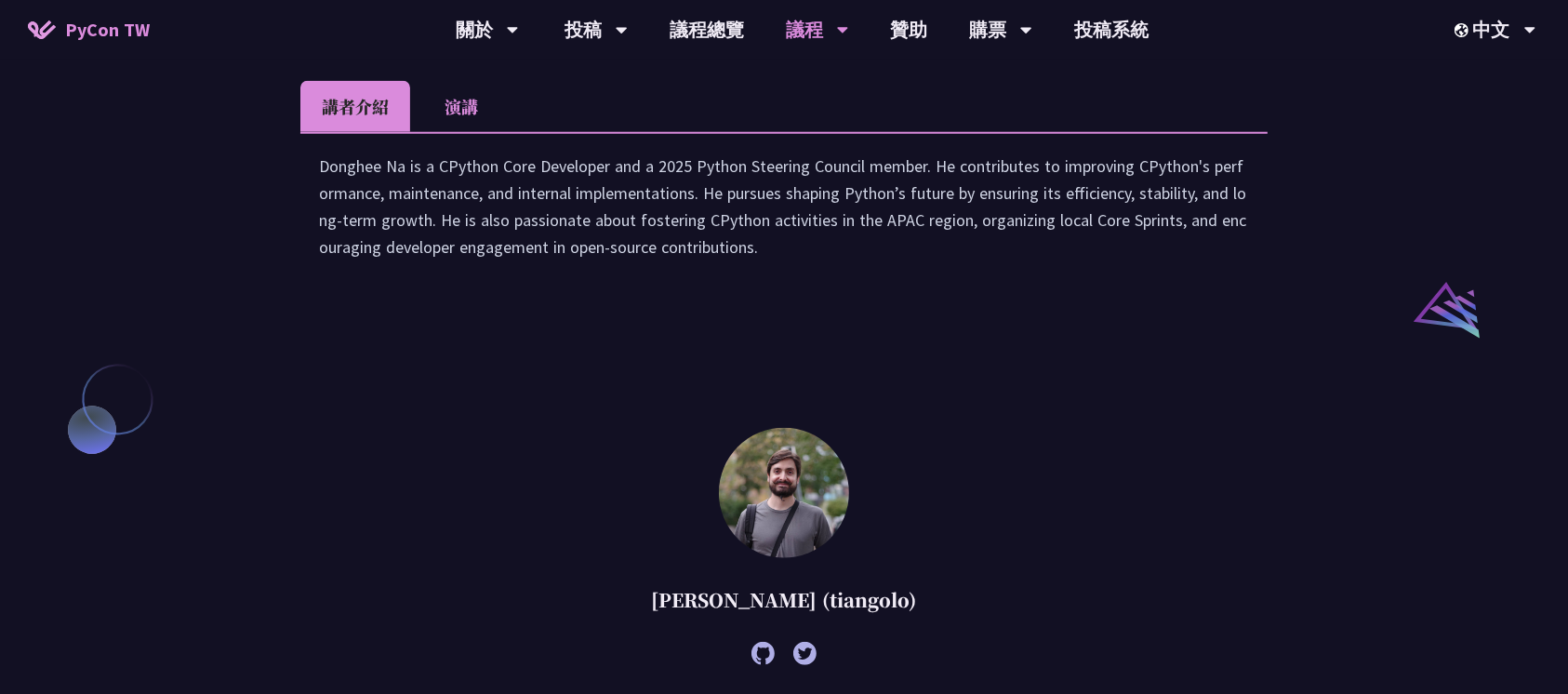 scroll, scrollTop: 1653, scrollLeft: 0, axis: vertical 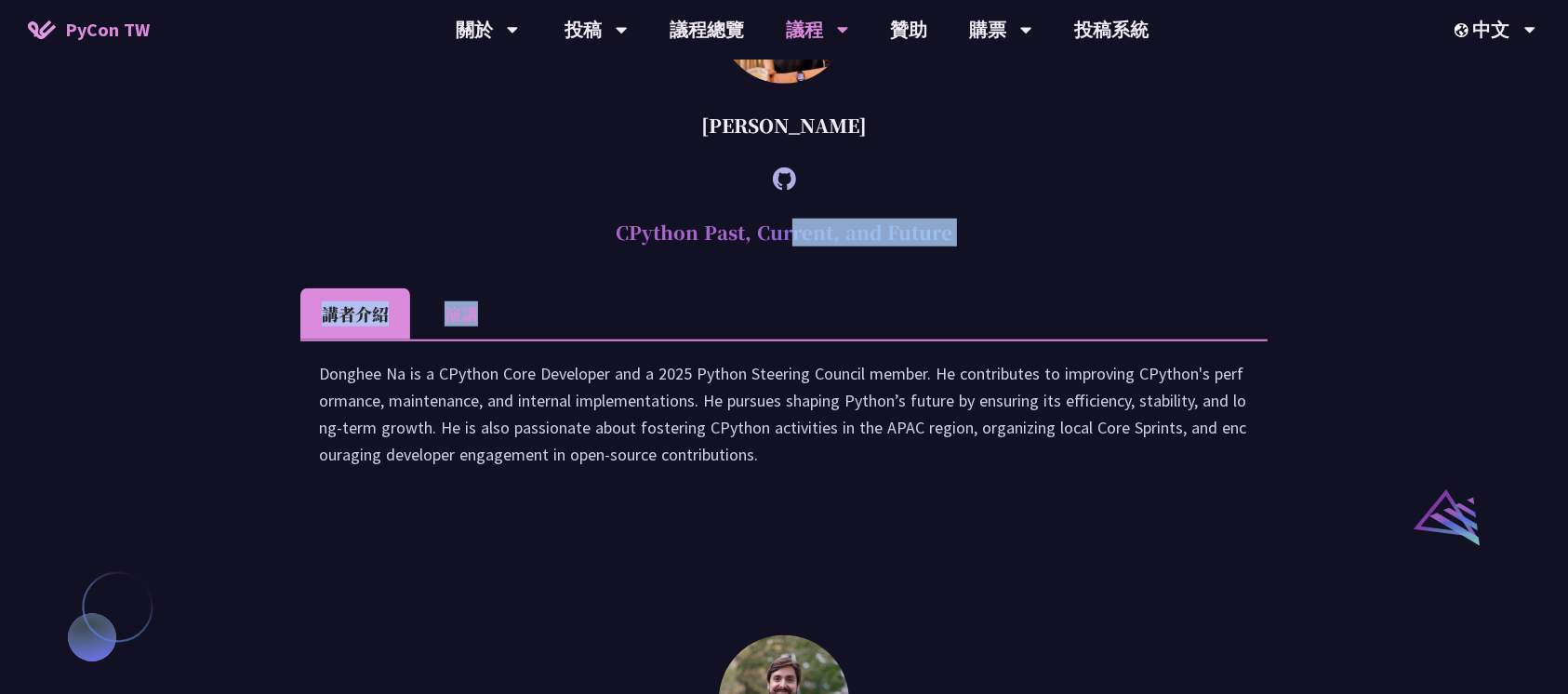drag, startPoint x: 637, startPoint y: 391, endPoint x: 900, endPoint y: 549, distance: 306.81102 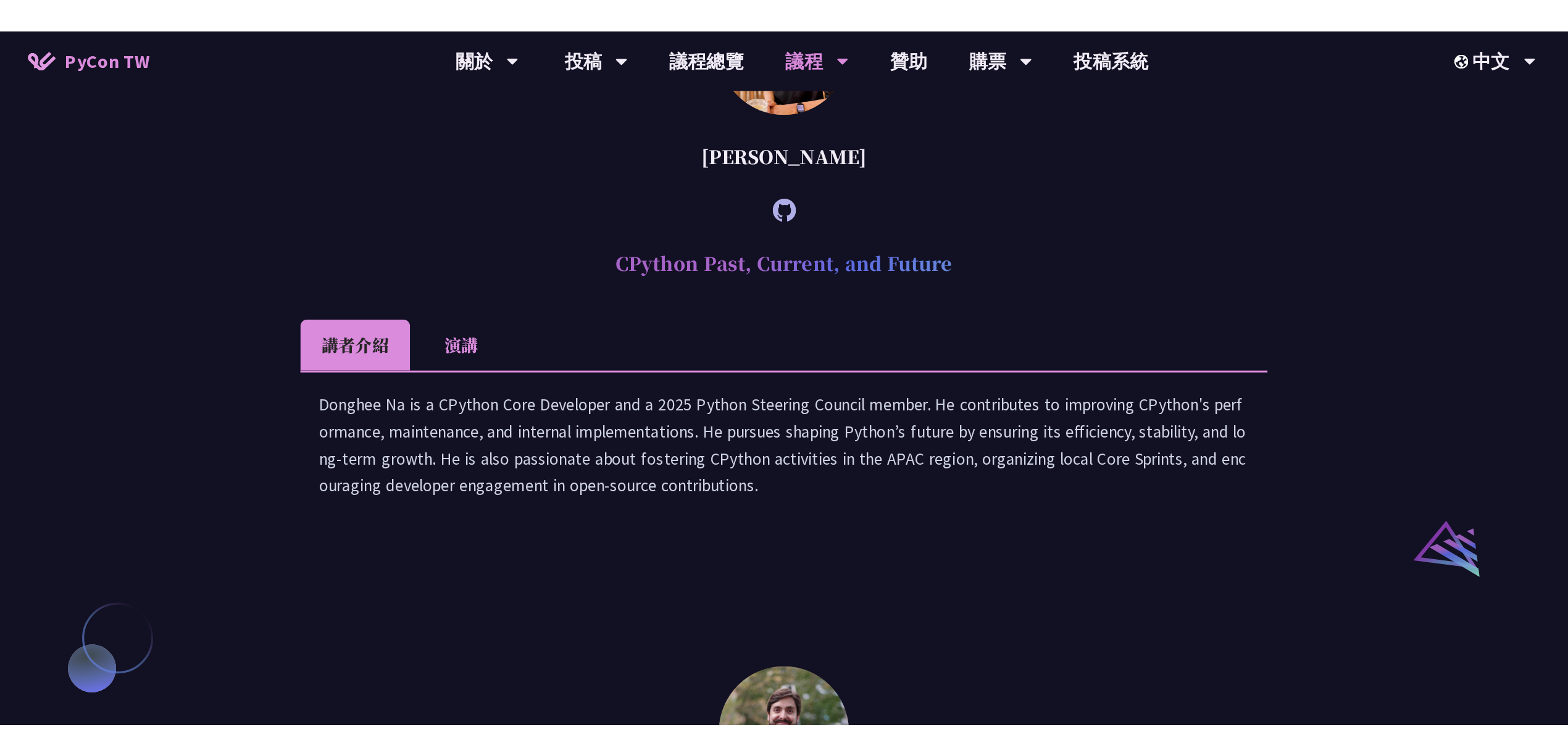 scroll, scrollTop: 1097, scrollLeft: 0, axis: vertical 